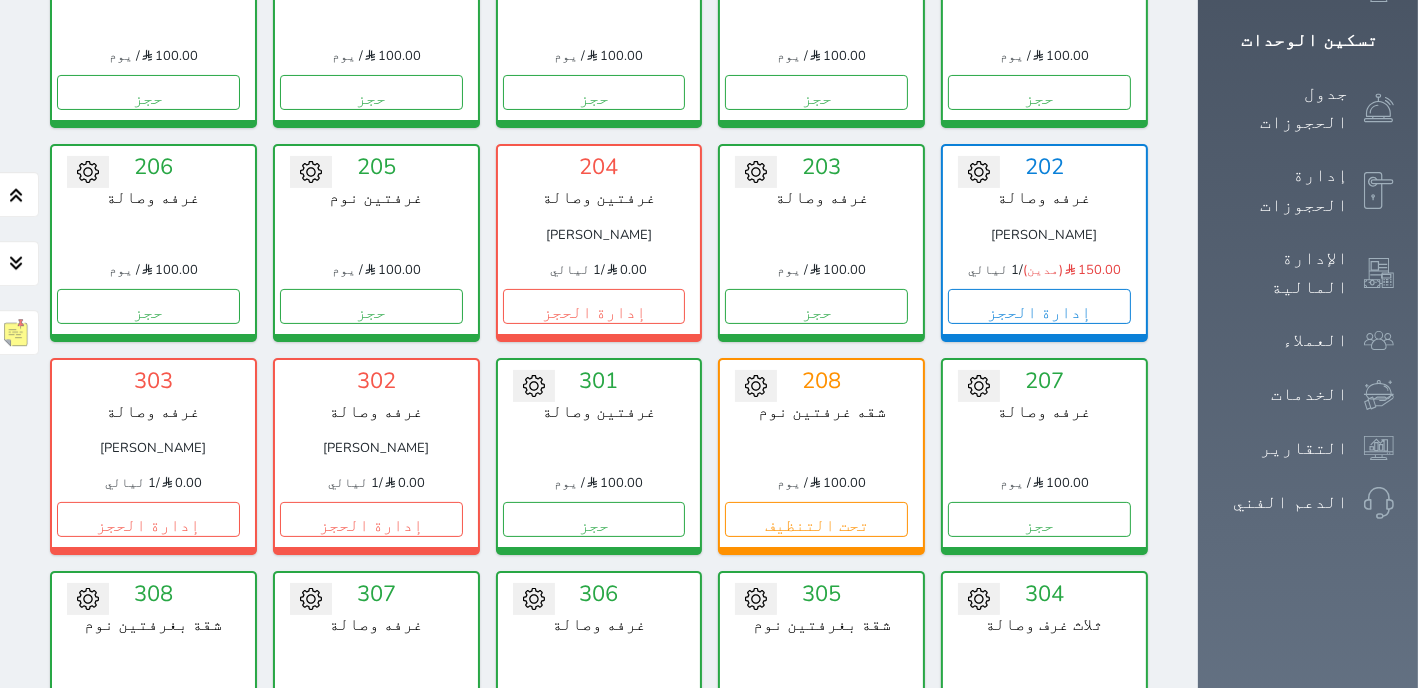 scroll, scrollTop: 383, scrollLeft: 0, axis: vertical 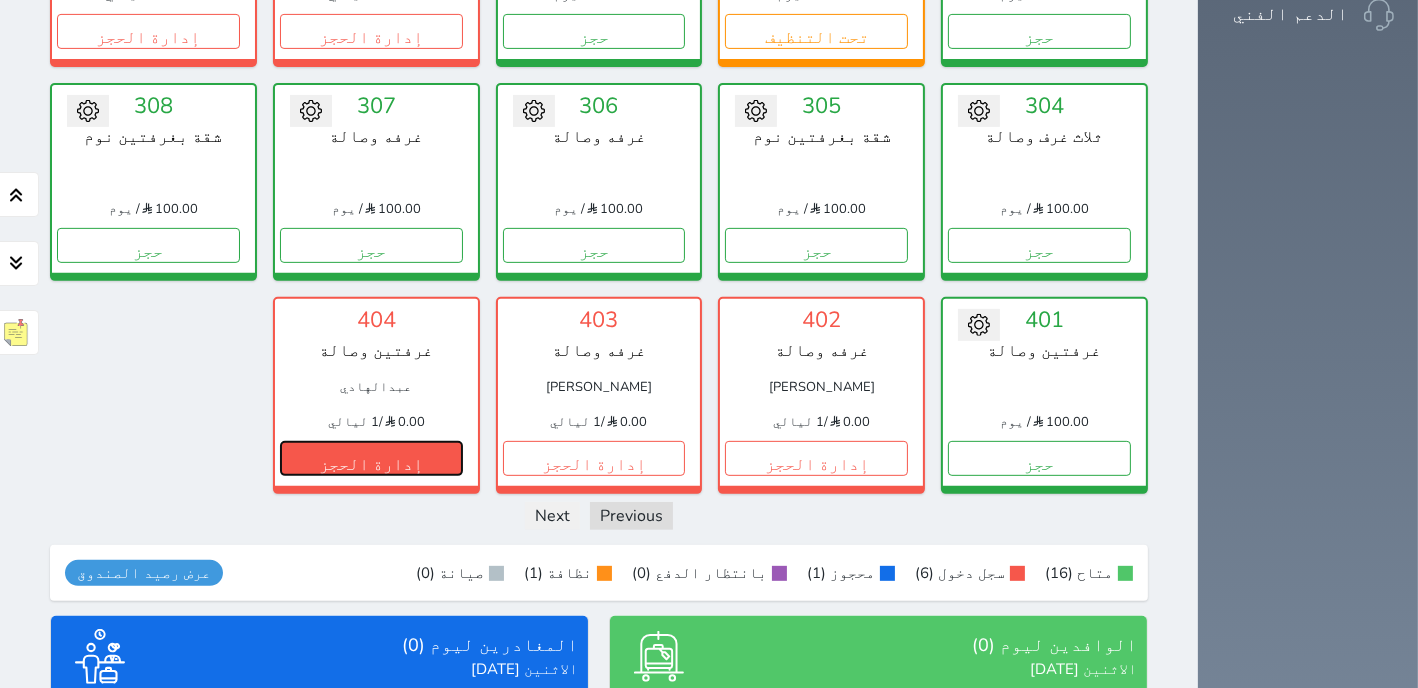 click on "إدارة الحجز" at bounding box center [371, 458] 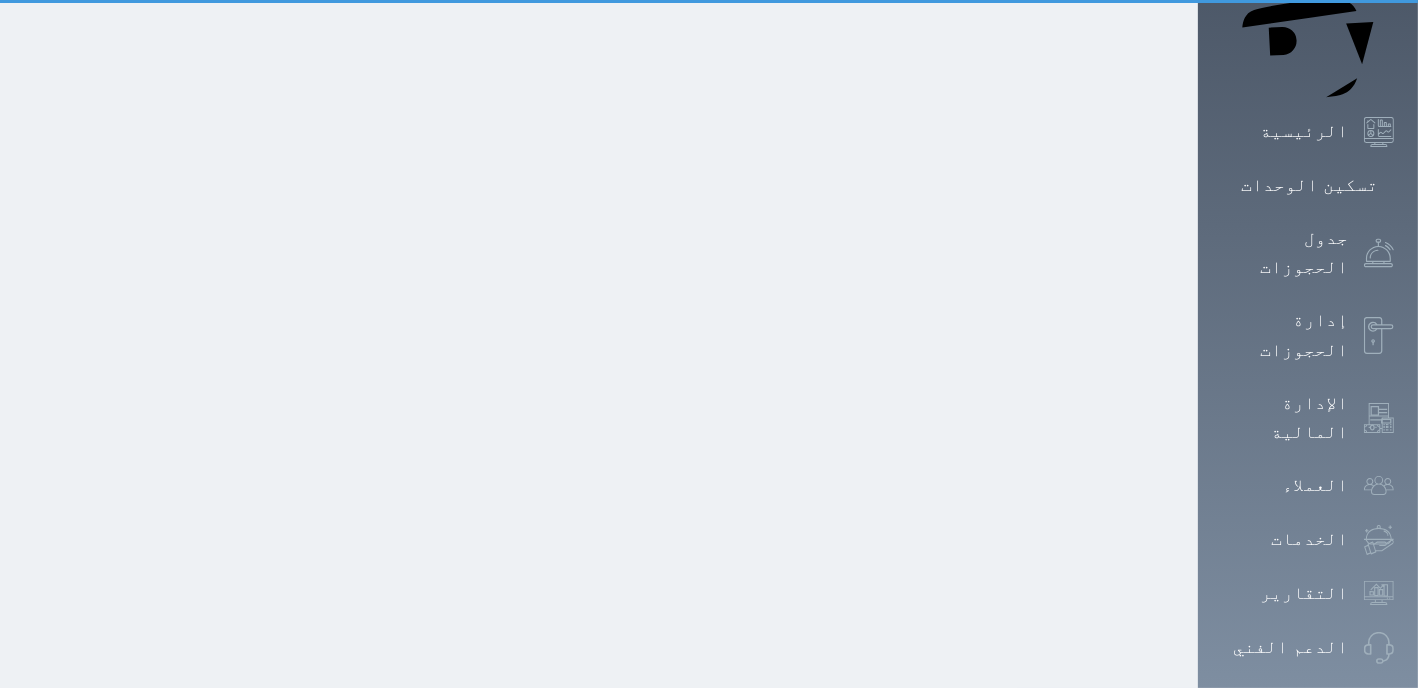 scroll, scrollTop: 0, scrollLeft: 0, axis: both 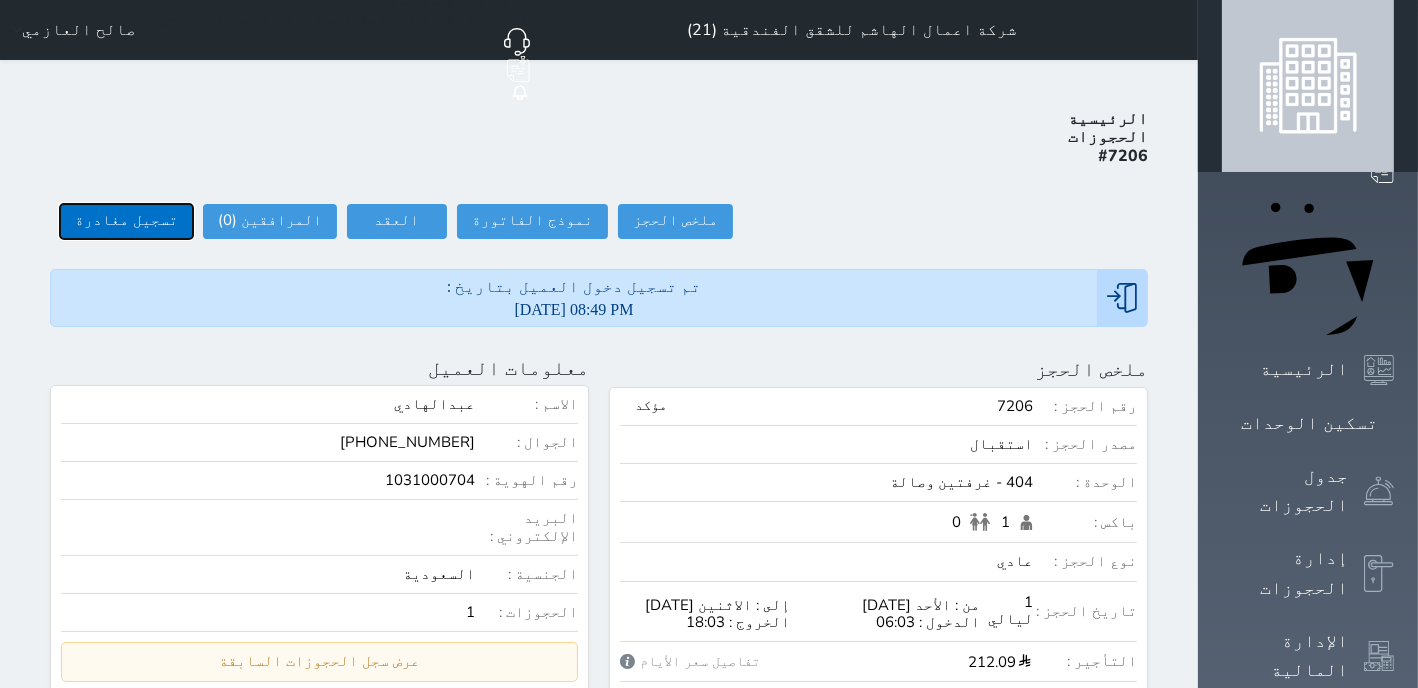 click on "تسجيل مغادرة" at bounding box center [126, 221] 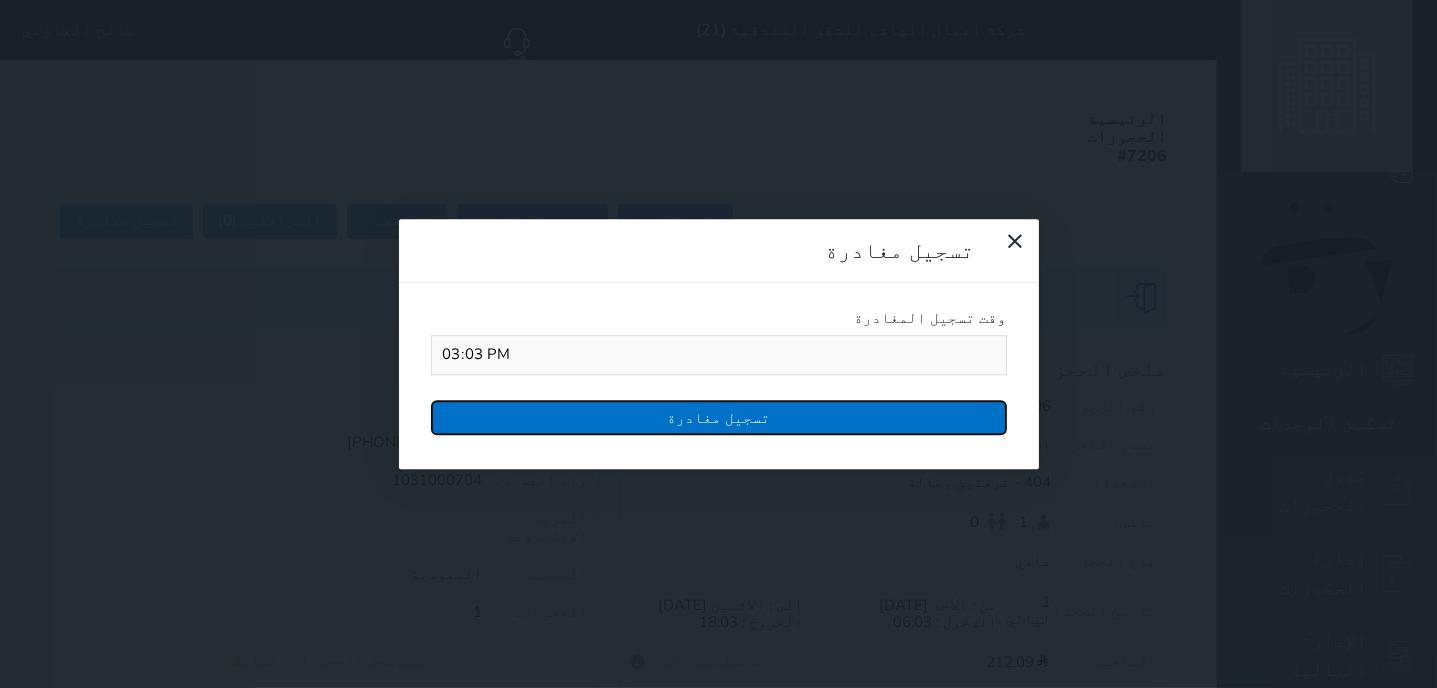 click on "تسجيل مغادرة" at bounding box center (719, 417) 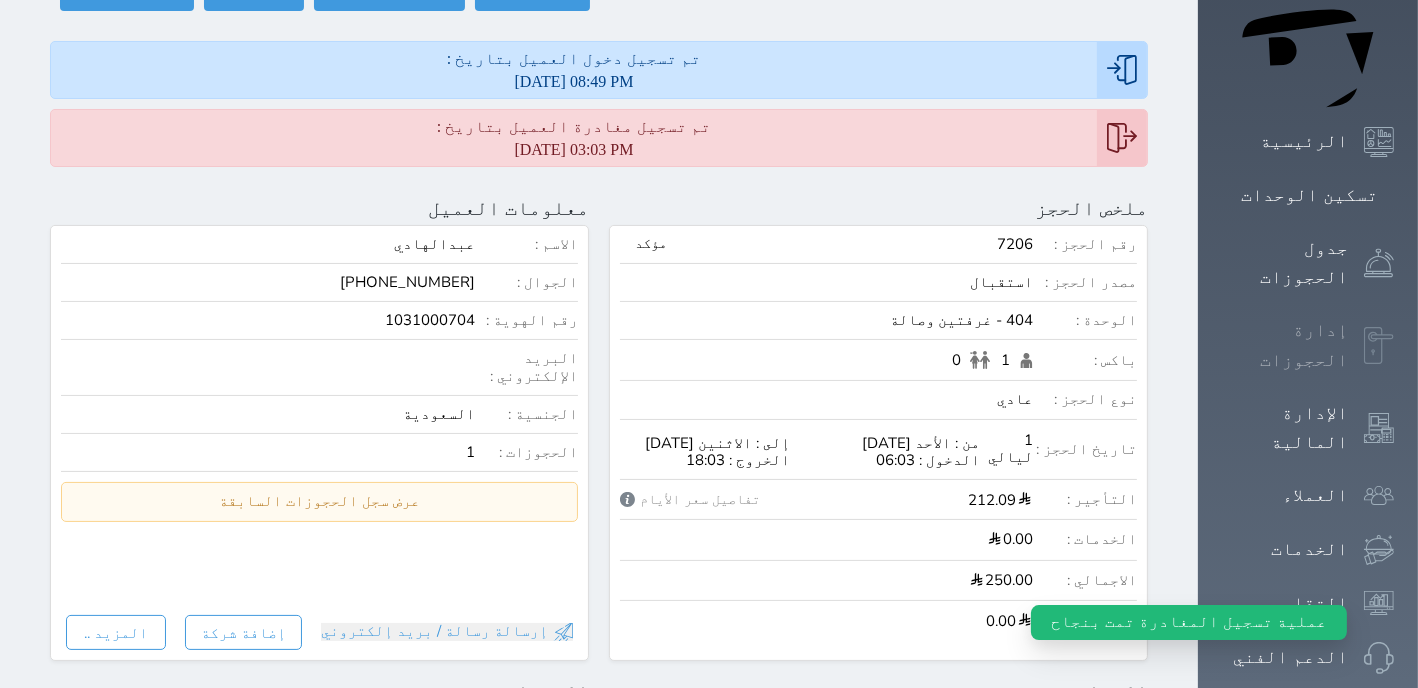 scroll, scrollTop: 127, scrollLeft: 0, axis: vertical 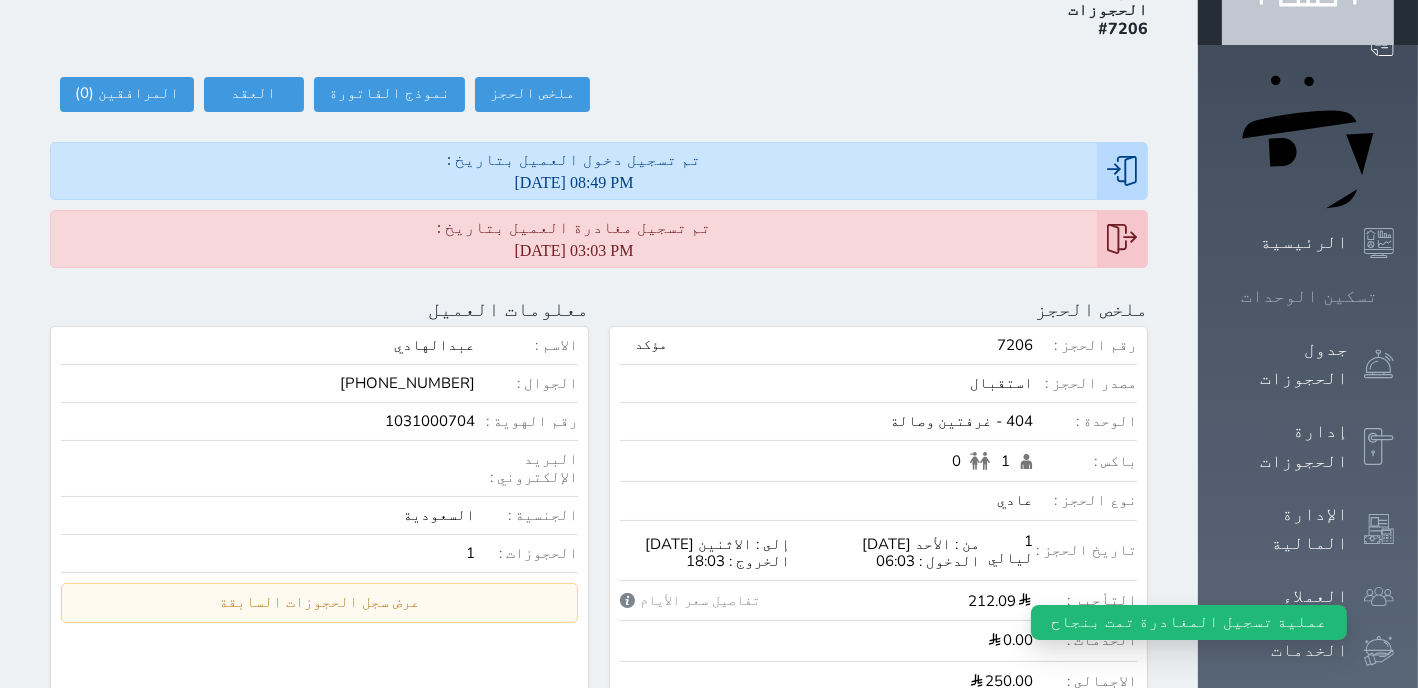 click on "تسكين الوحدات" at bounding box center [1309, 296] 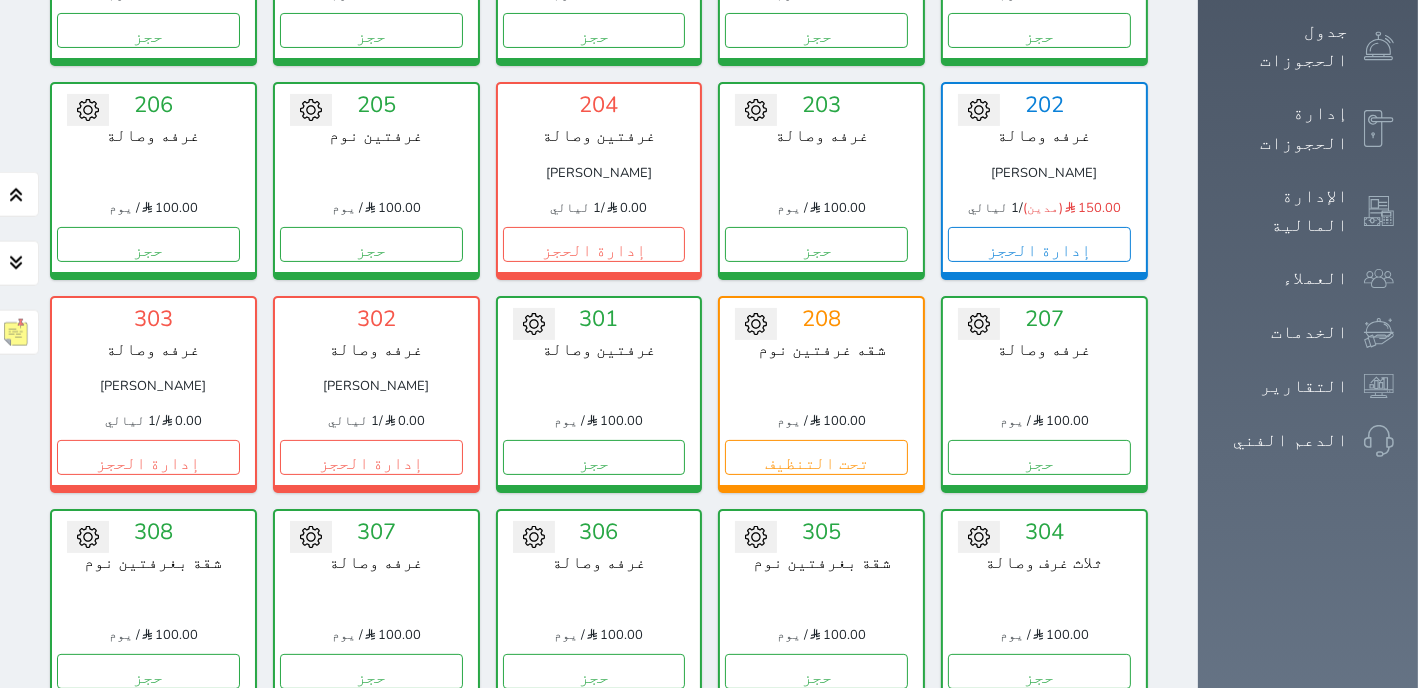 scroll, scrollTop: 460, scrollLeft: 0, axis: vertical 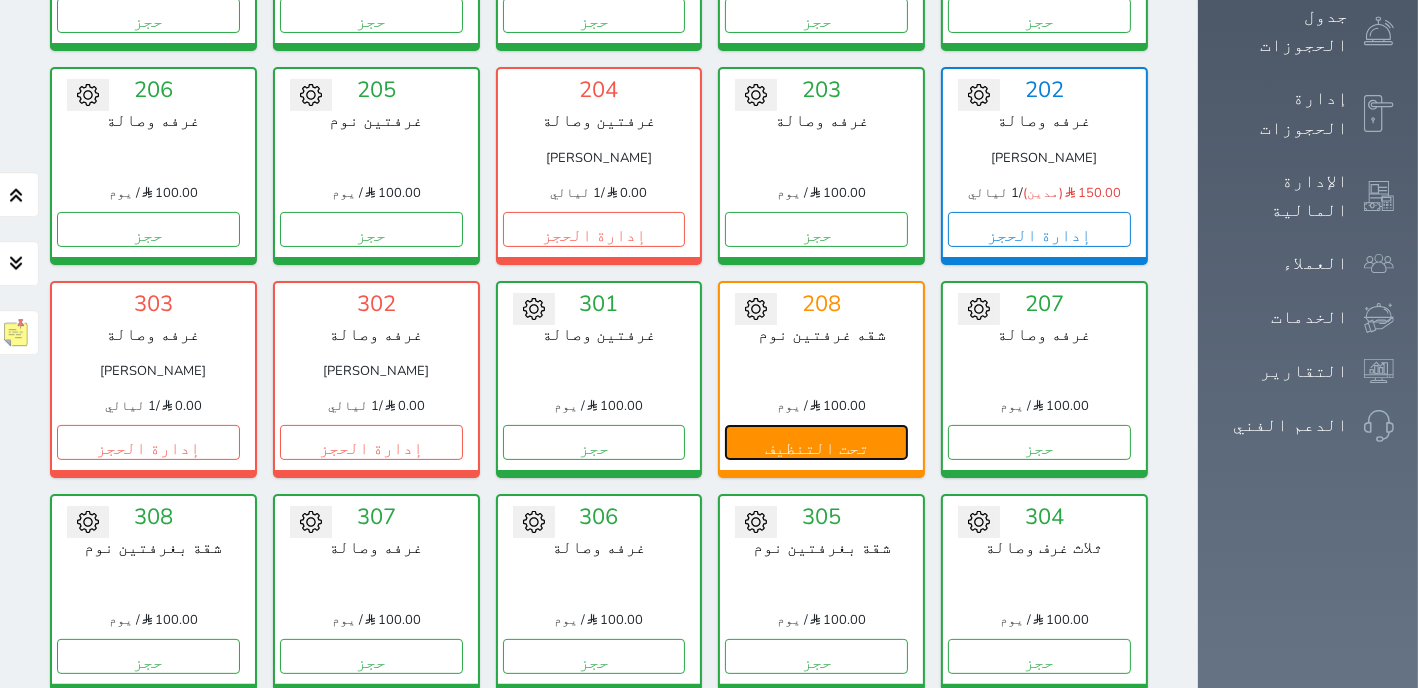 click on "تحت التنظيف" at bounding box center (816, 442) 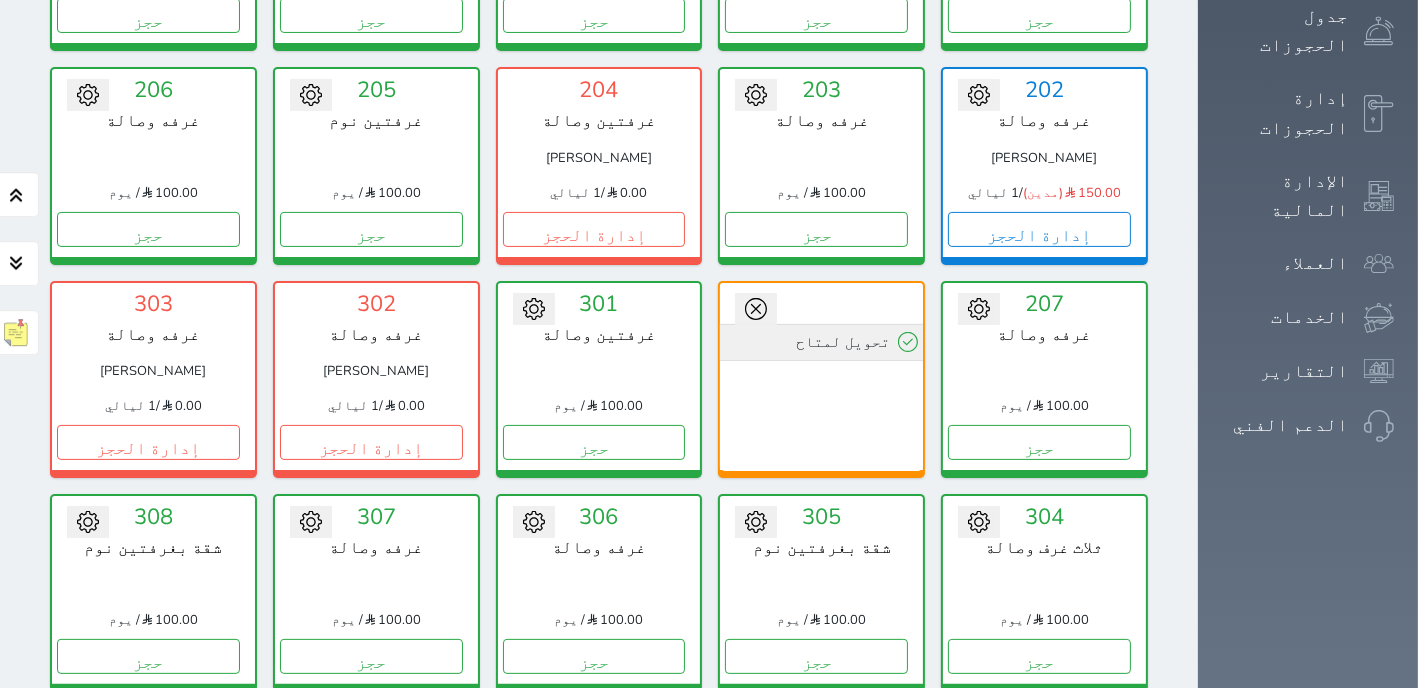 click on "تحويل لمتاح" at bounding box center [821, 342] 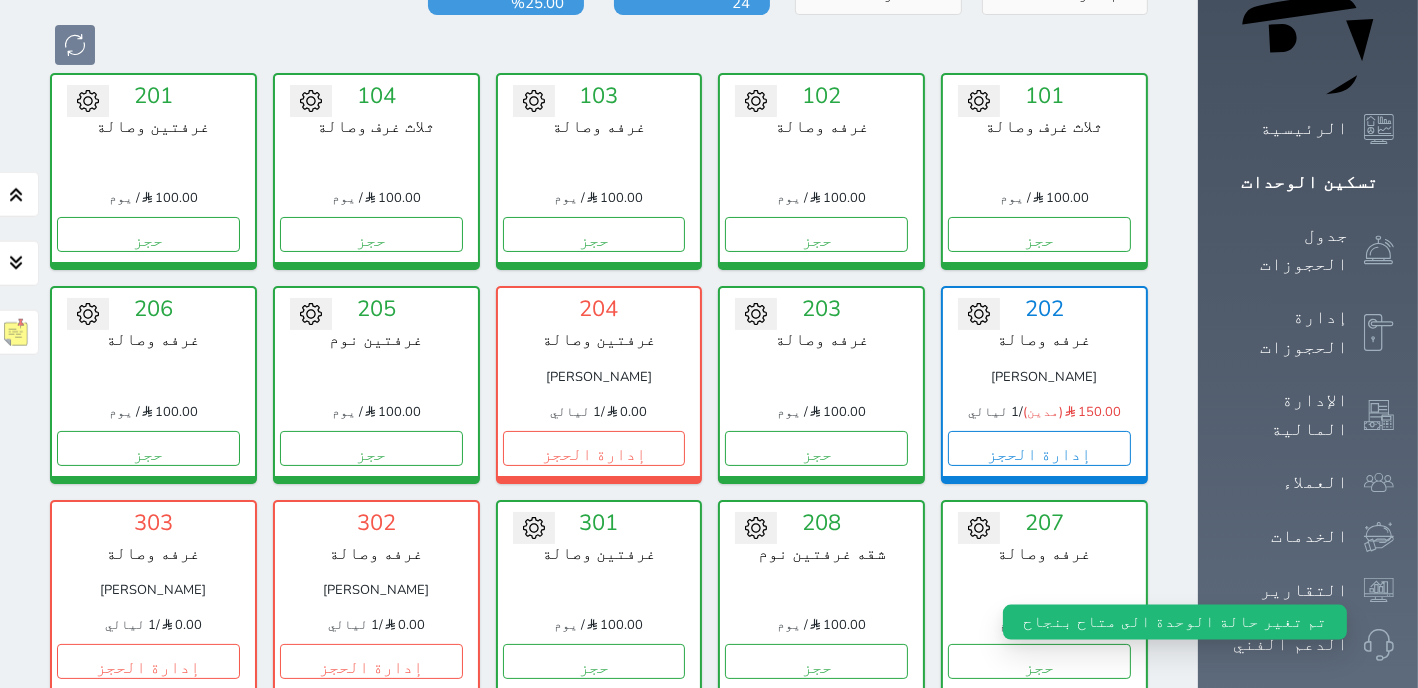 scroll, scrollTop: 205, scrollLeft: 0, axis: vertical 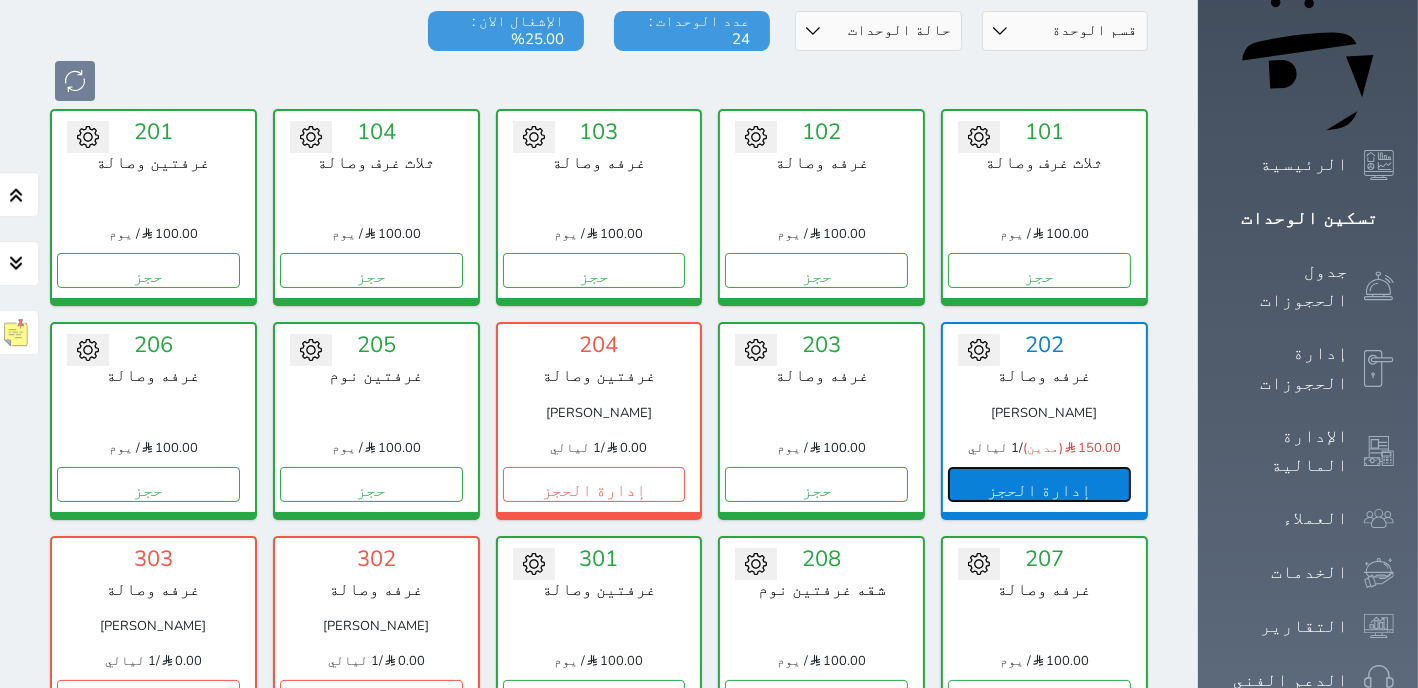 click on "إدارة الحجز" at bounding box center (1039, 484) 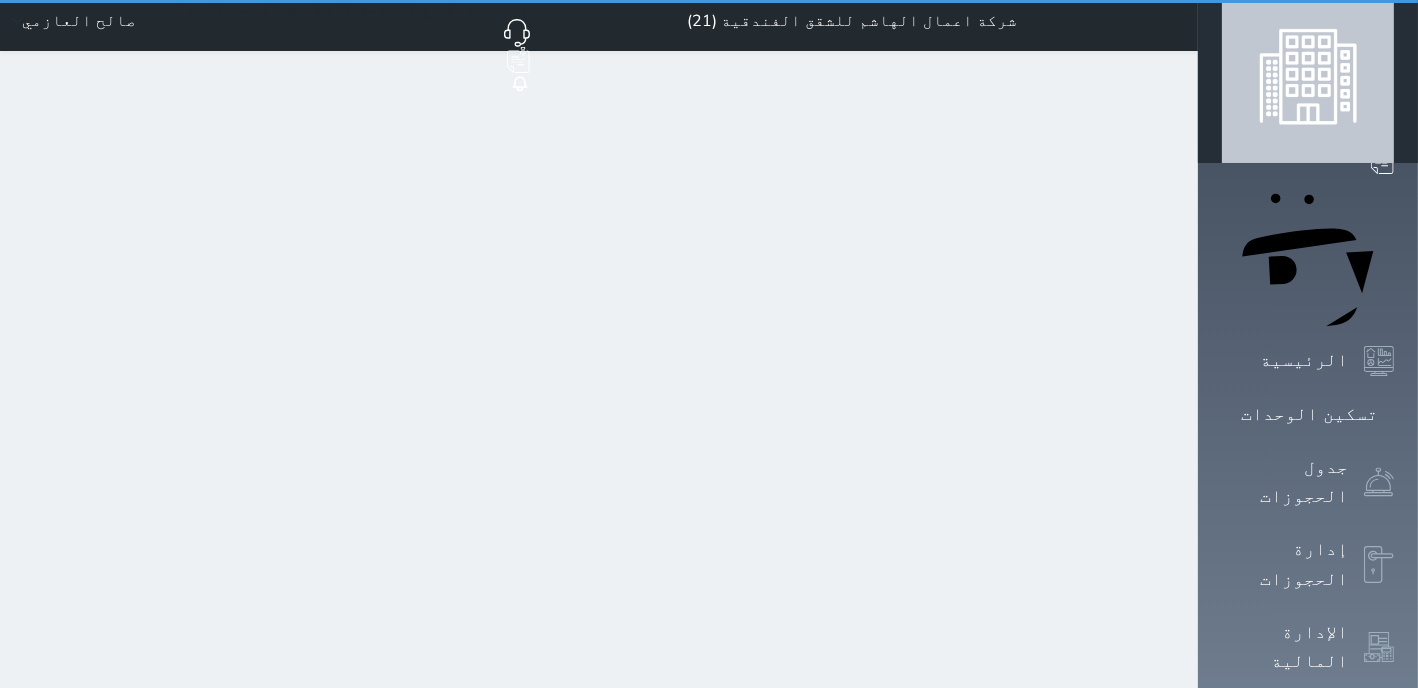 scroll, scrollTop: 0, scrollLeft: 0, axis: both 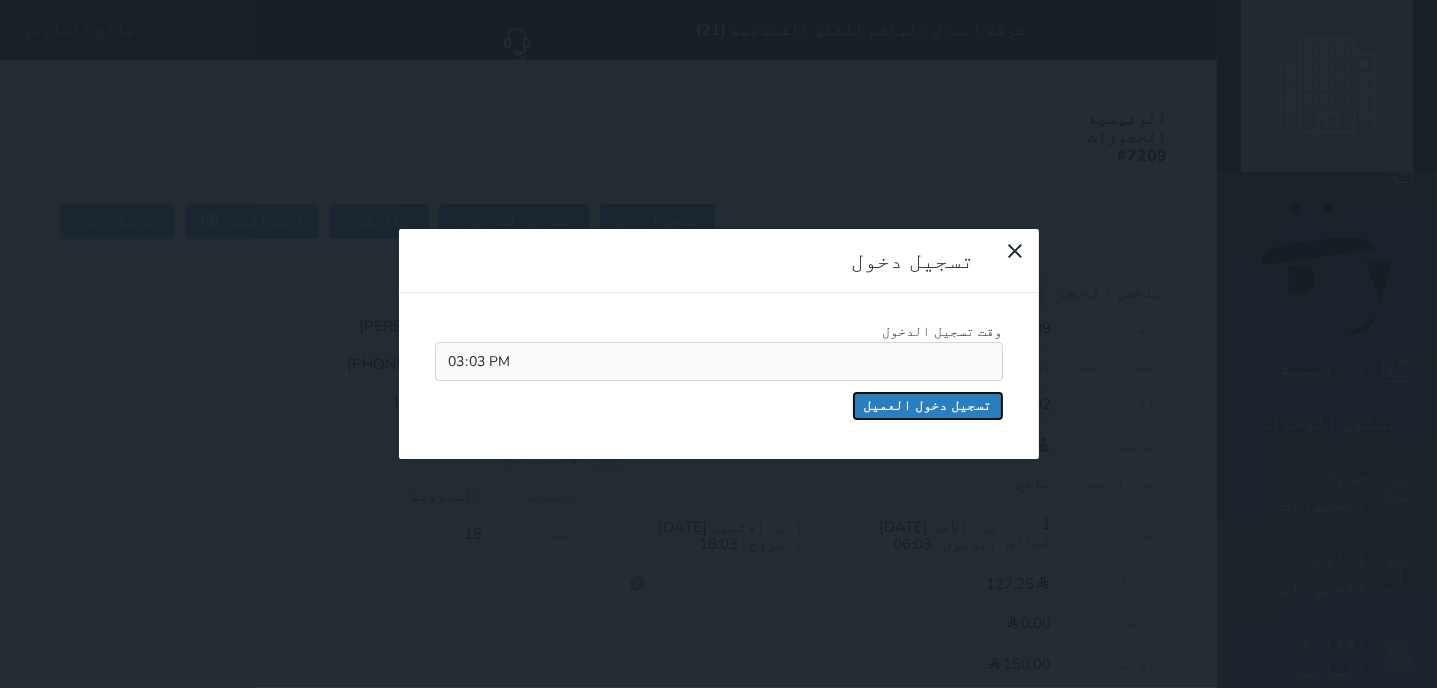click on "تسجيل دخول العميل" at bounding box center (928, 406) 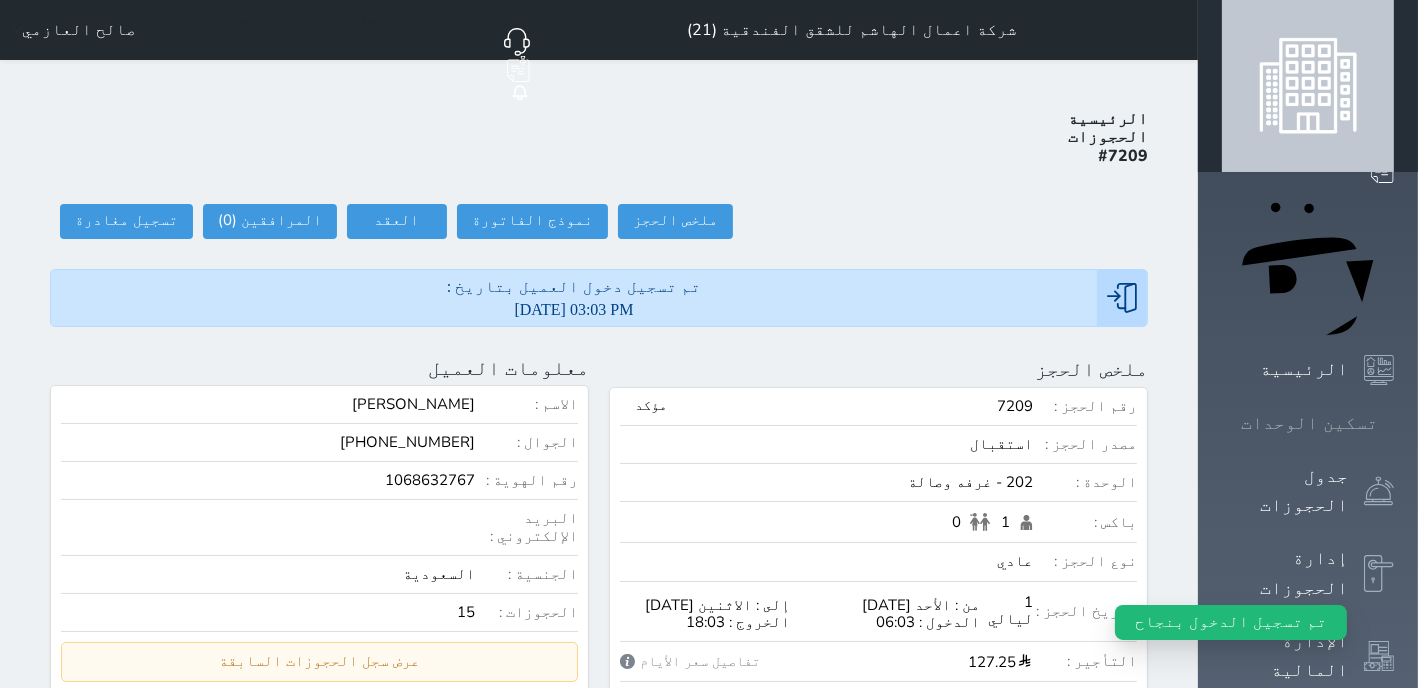 click 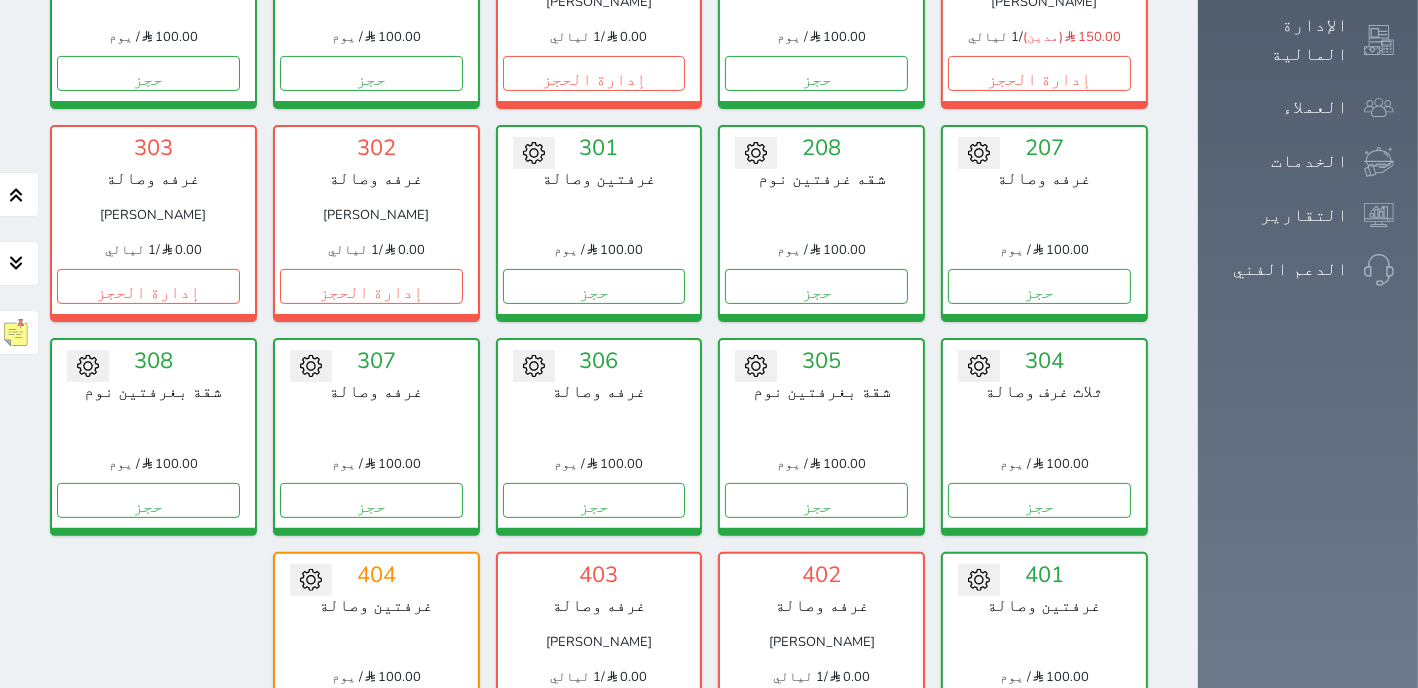 scroll, scrollTop: 107, scrollLeft: 0, axis: vertical 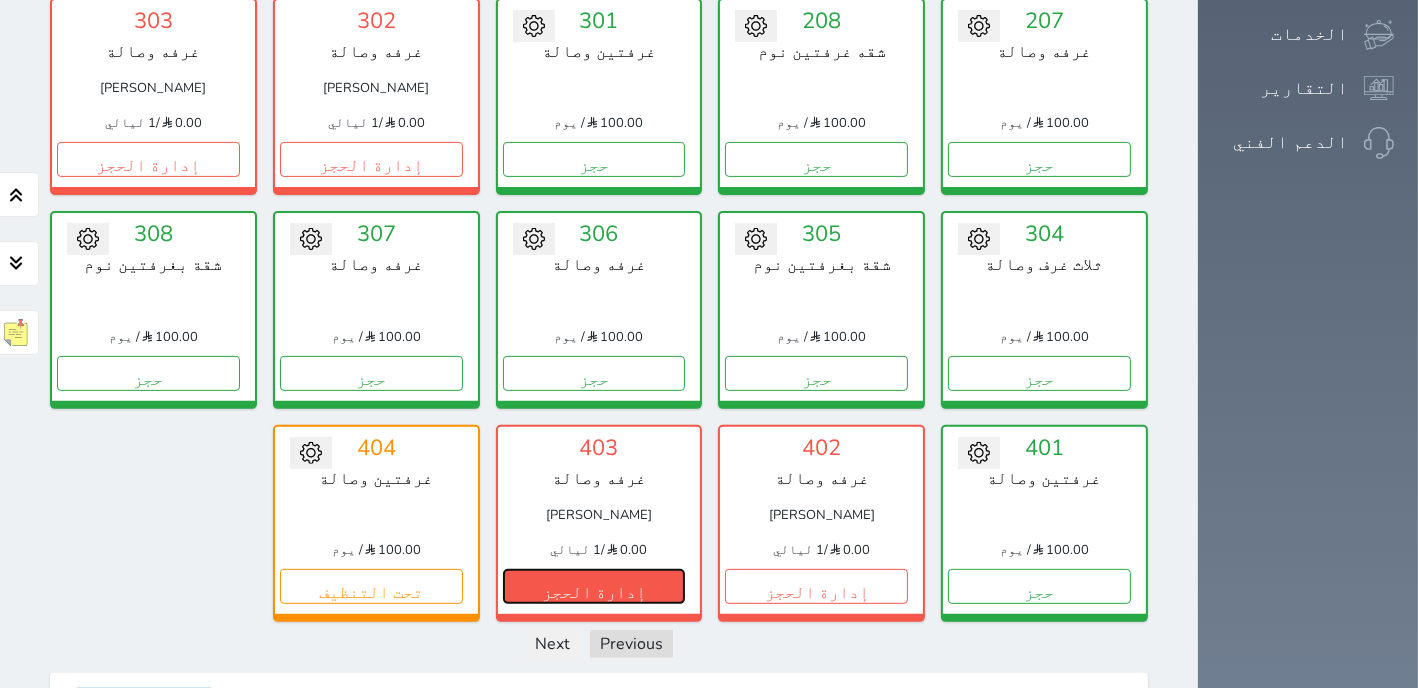 click on "إدارة الحجز" at bounding box center [594, 586] 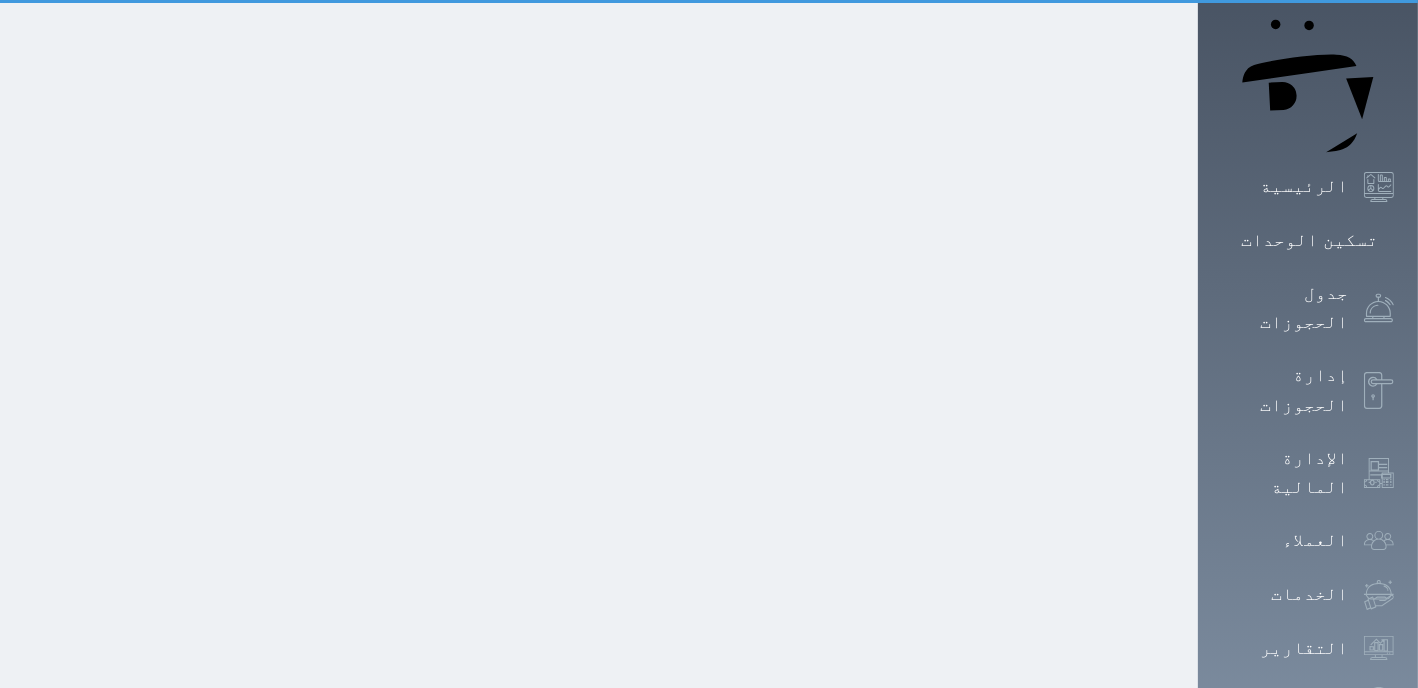 scroll, scrollTop: 0, scrollLeft: 0, axis: both 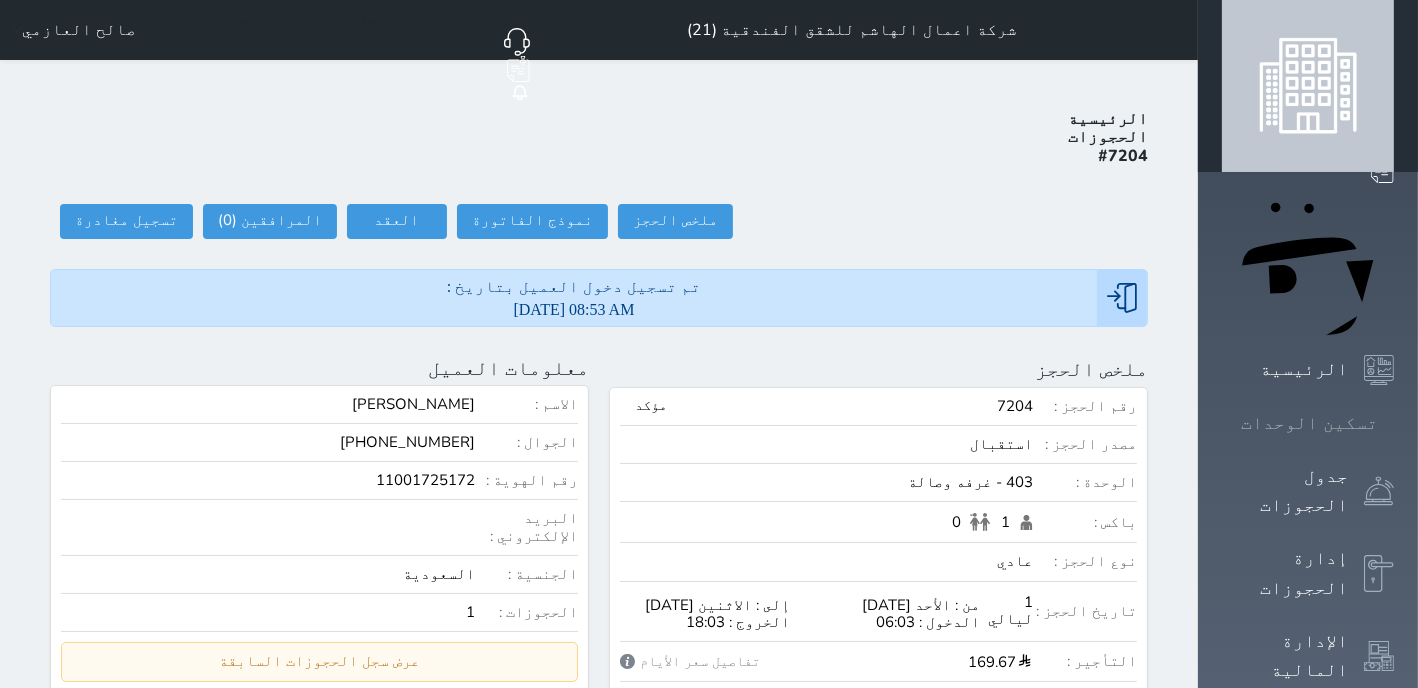 click 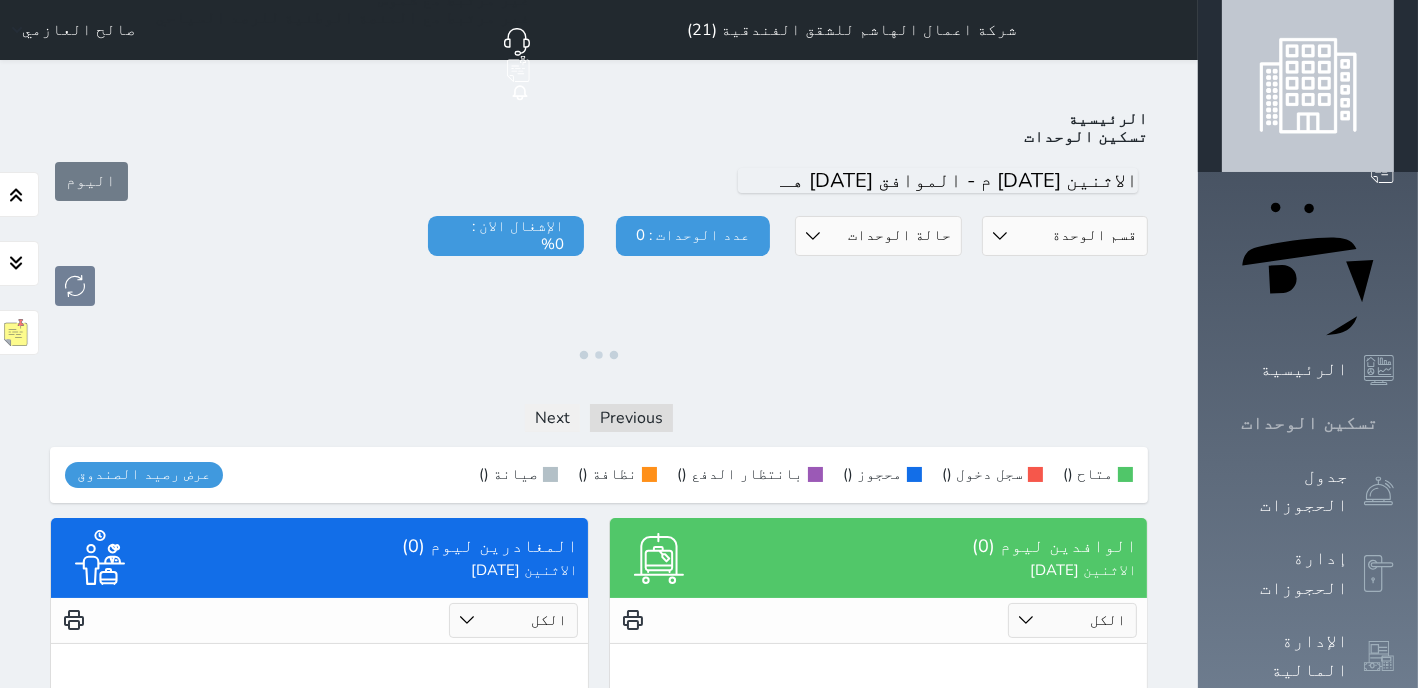 click 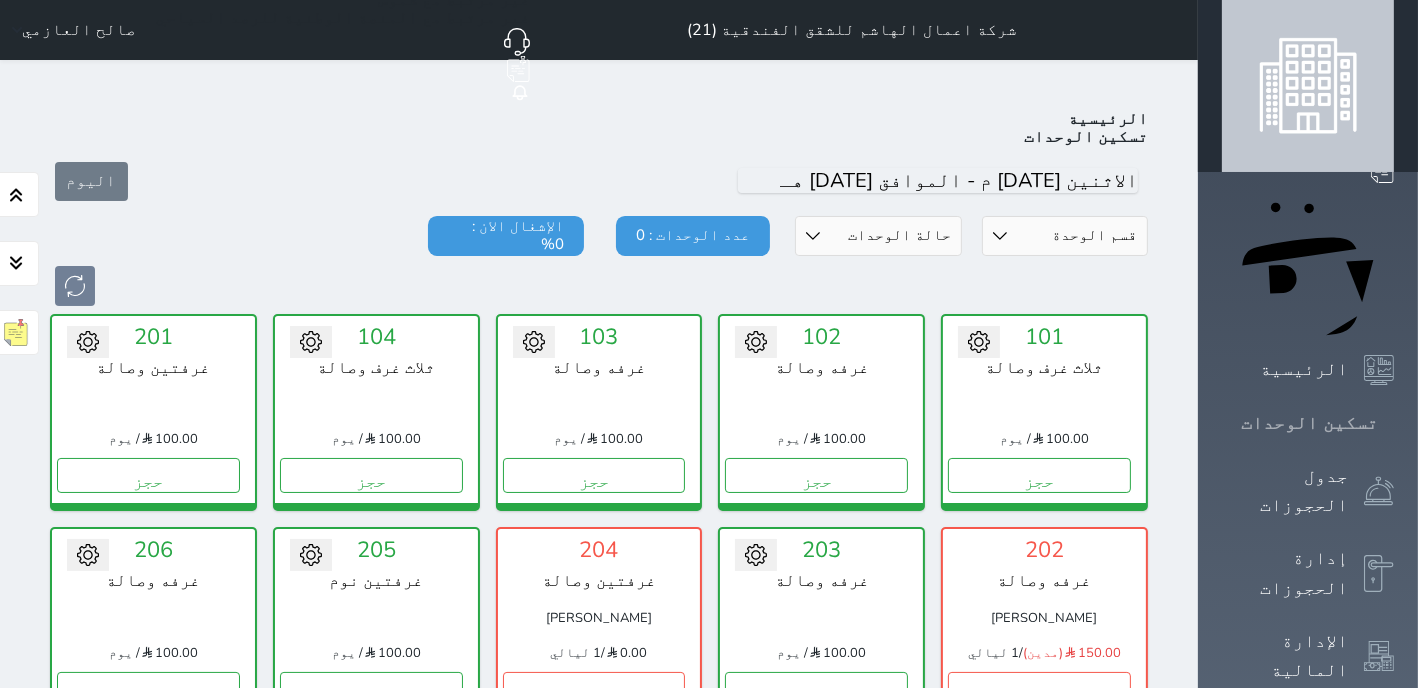 click at bounding box center [1394, 423] 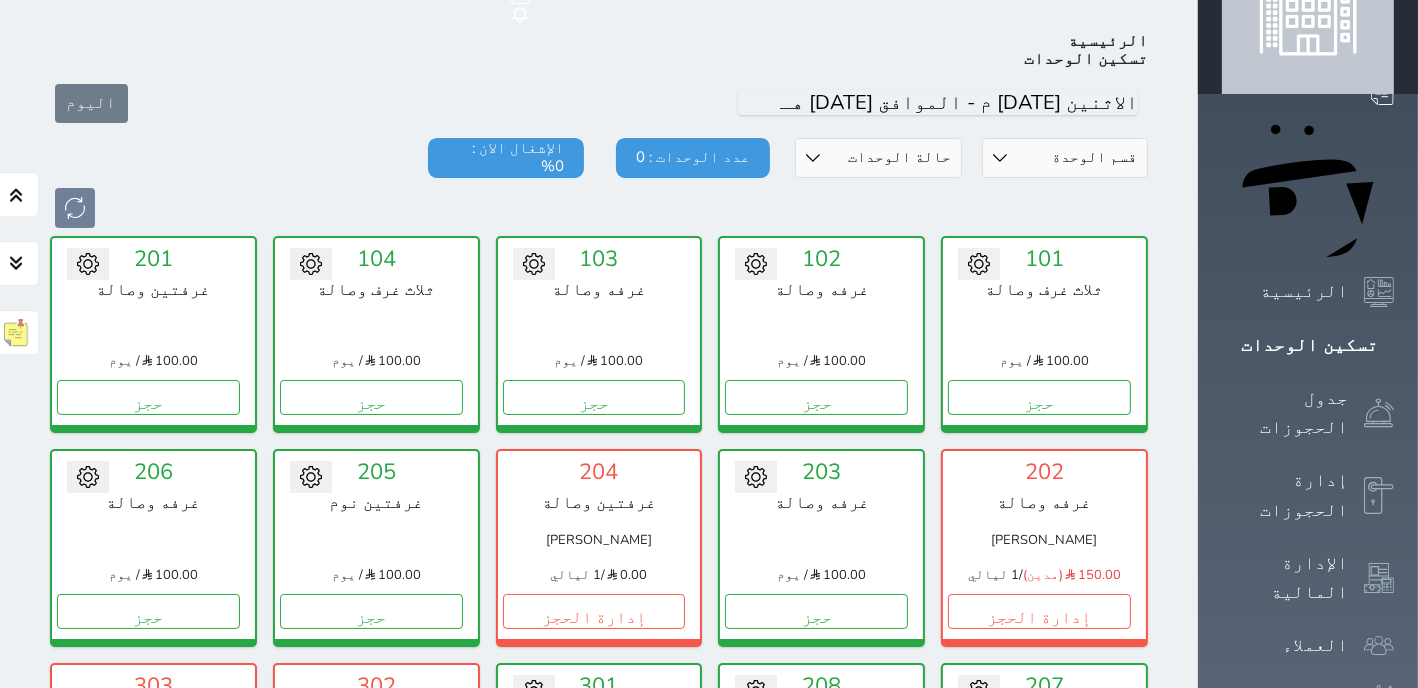 scroll, scrollTop: 587, scrollLeft: 0, axis: vertical 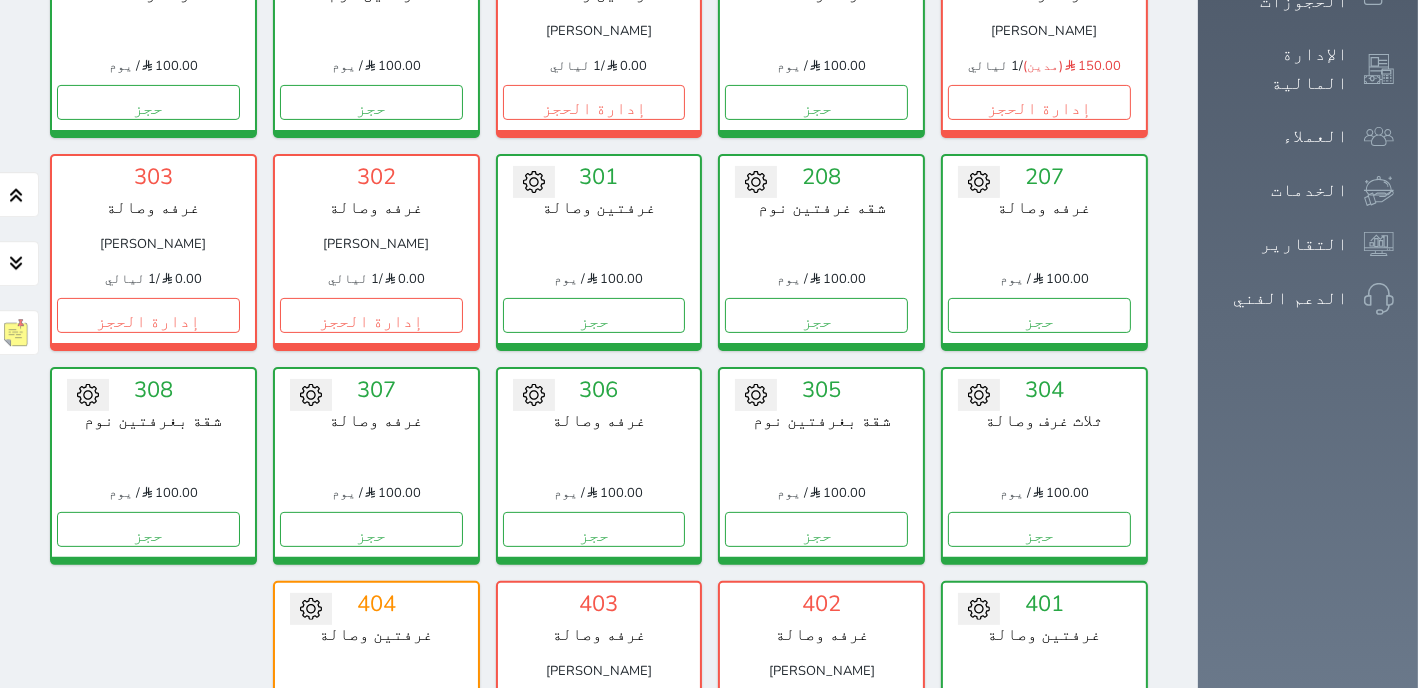 click on "إدارة الحجز" at bounding box center (816, 742) 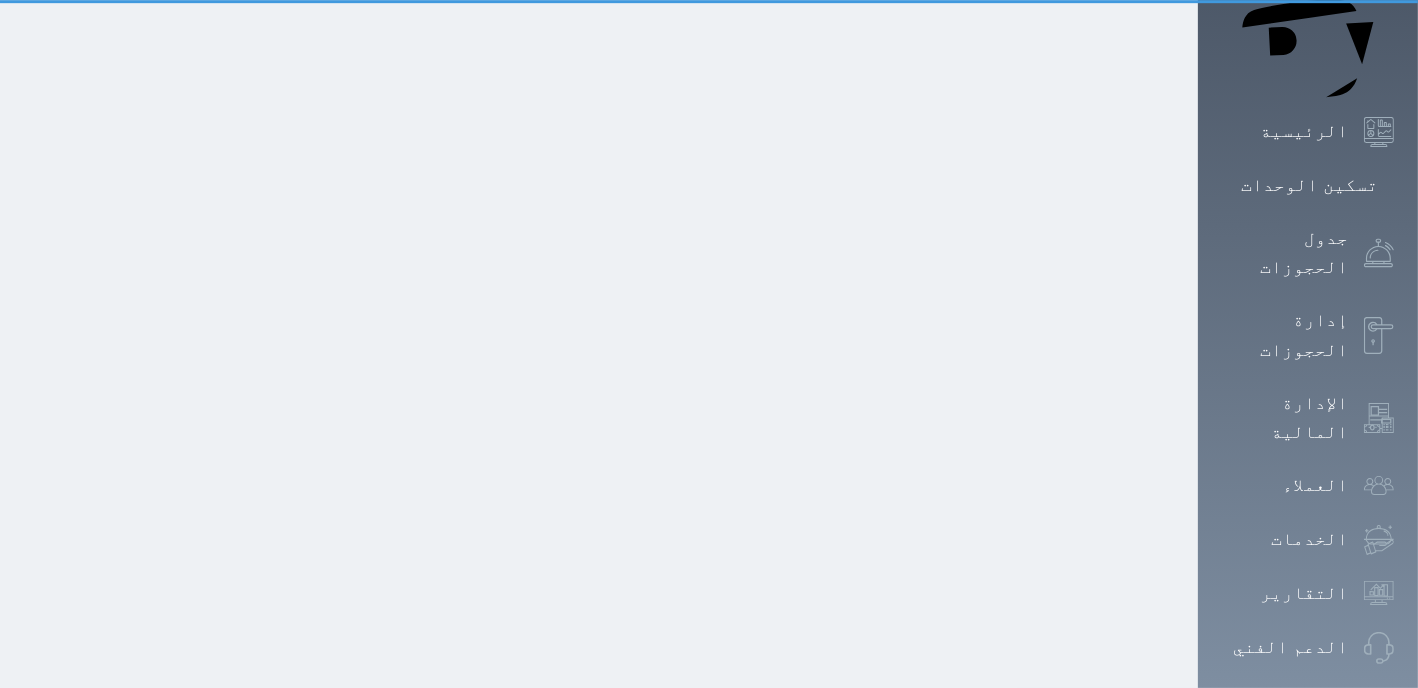 scroll, scrollTop: 0, scrollLeft: 0, axis: both 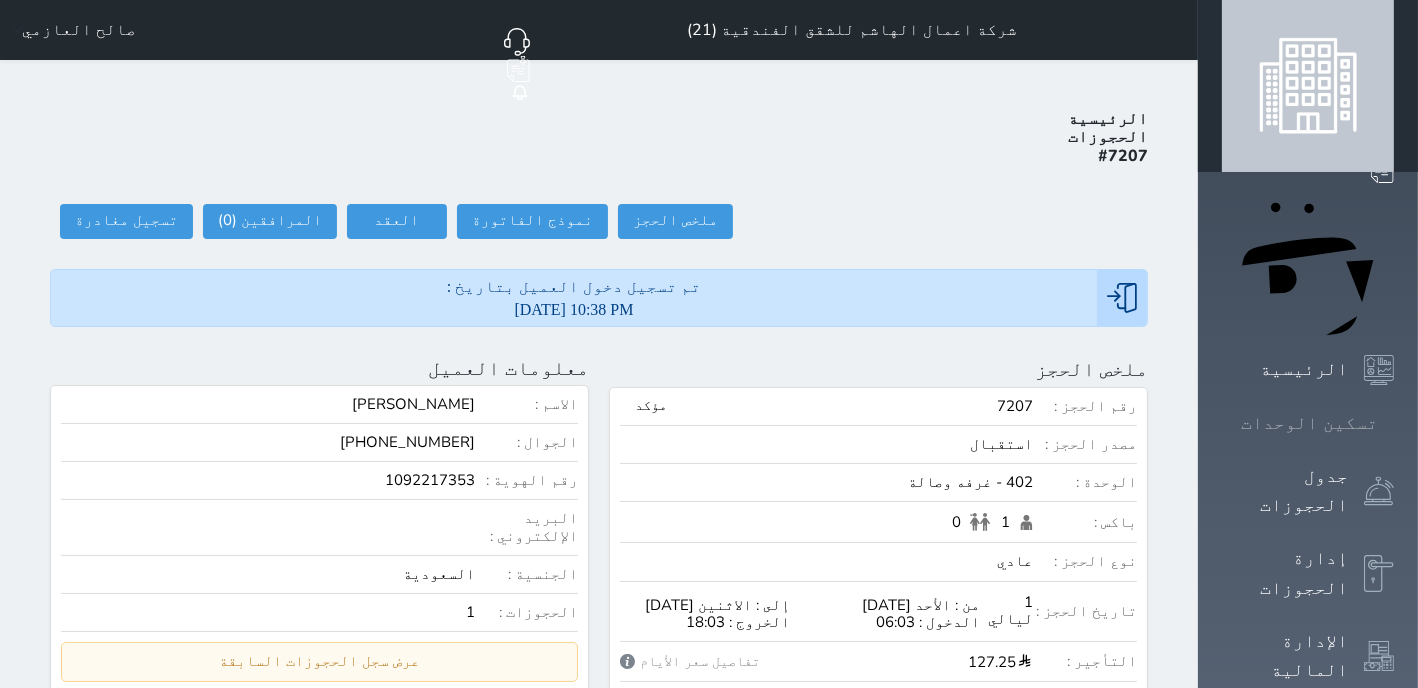 click 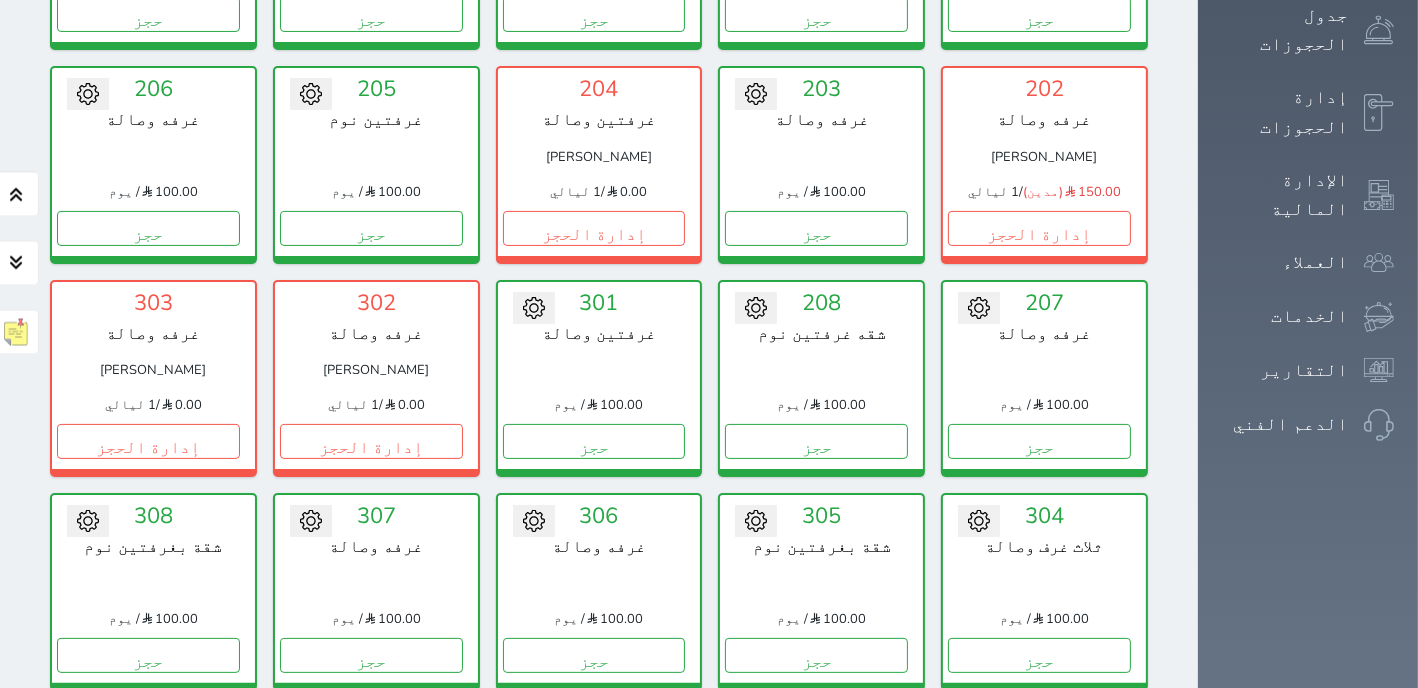 scroll, scrollTop: 587, scrollLeft: 0, axis: vertical 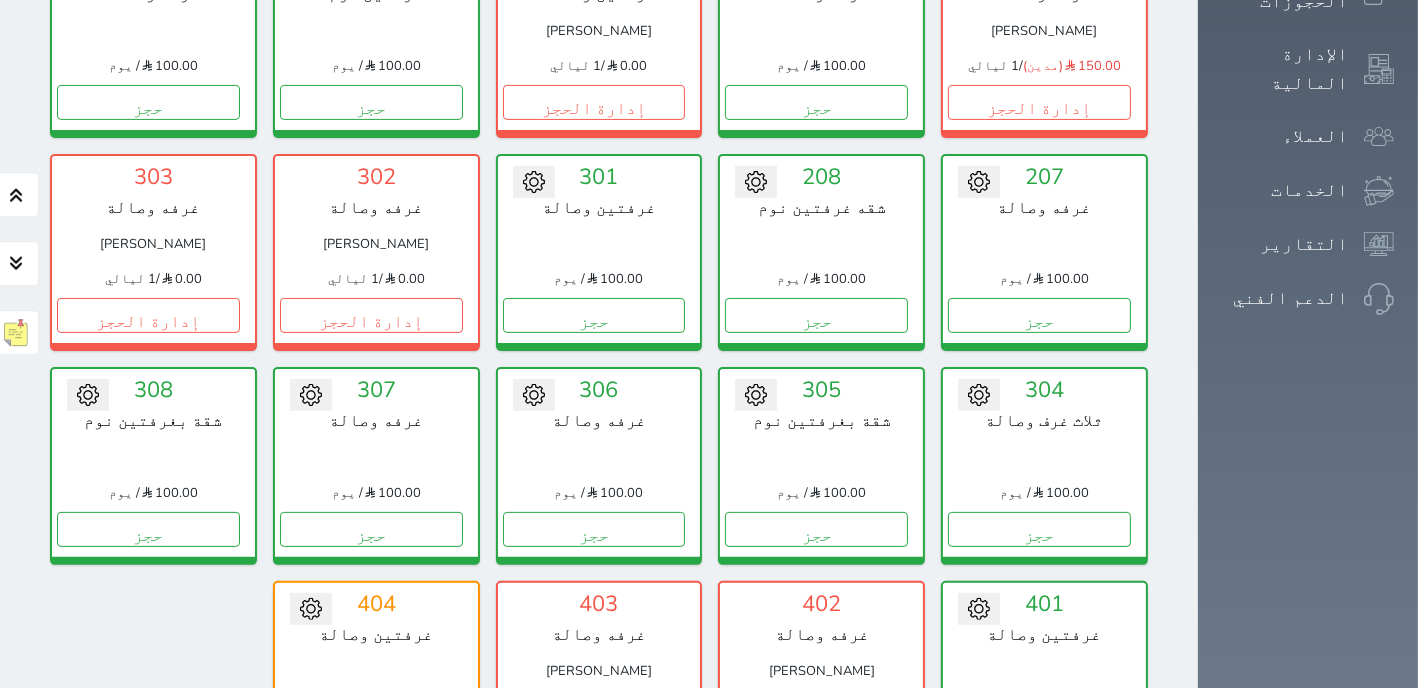 click on "إدارة الحجز" at bounding box center [594, 742] 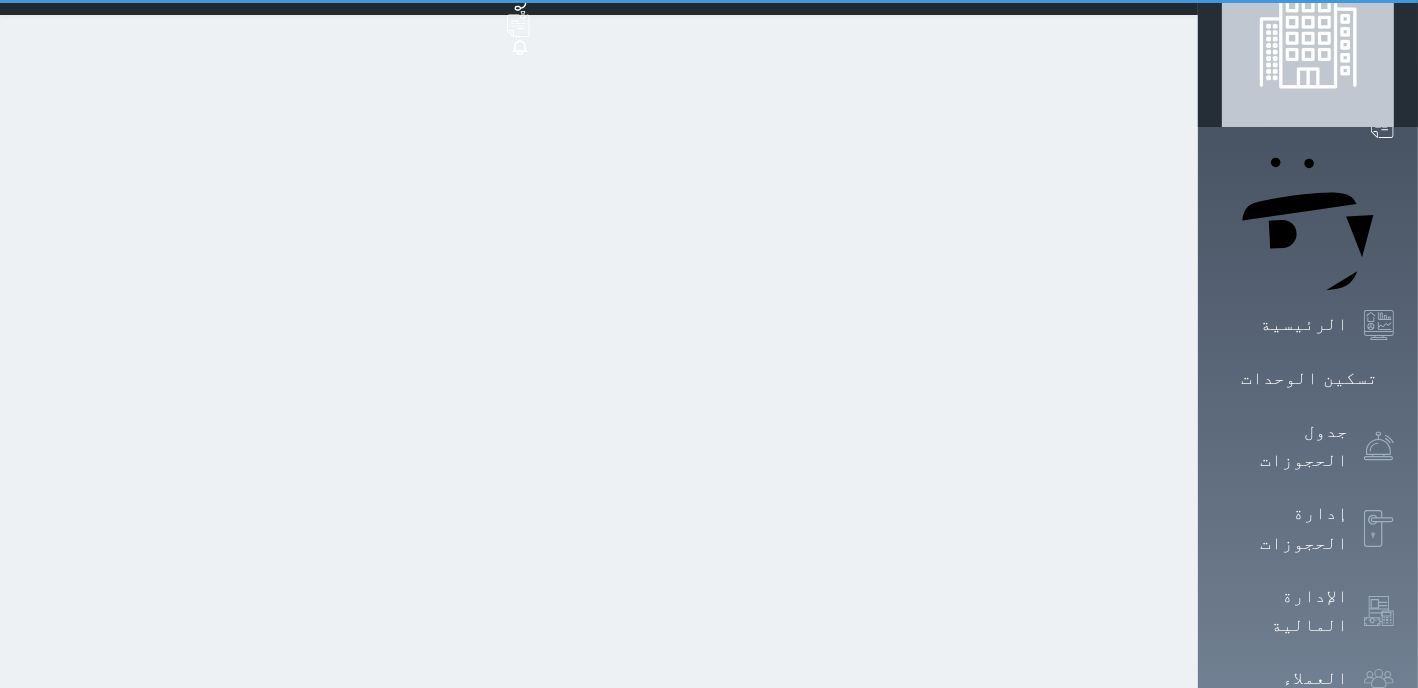 scroll, scrollTop: 0, scrollLeft: 0, axis: both 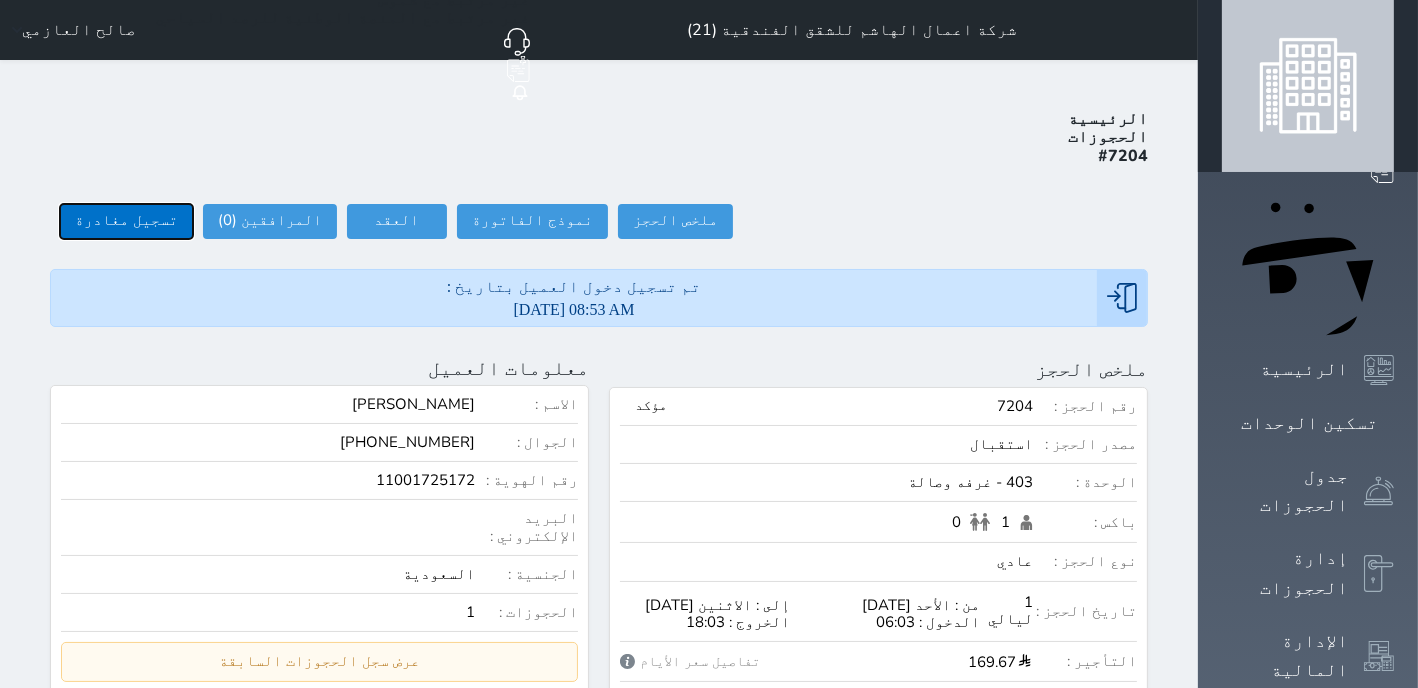click on "تسجيل مغادرة" at bounding box center (126, 221) 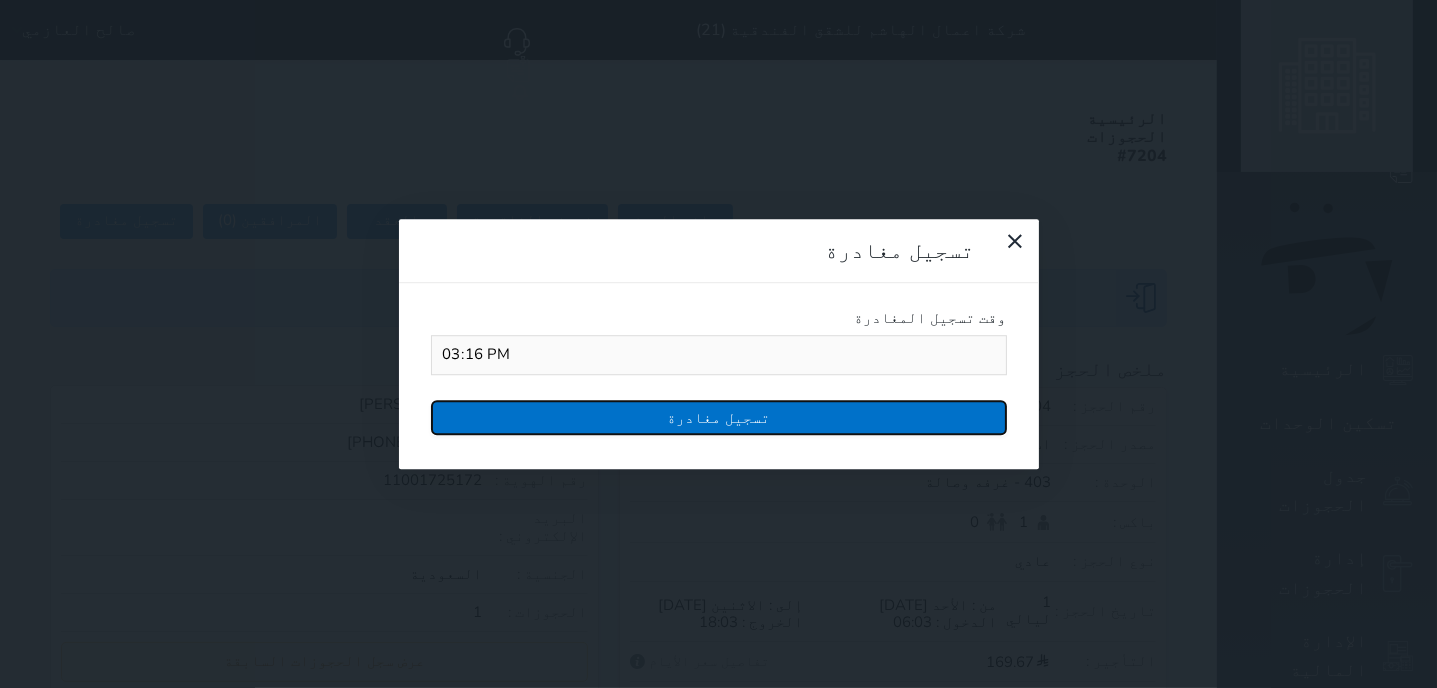 click on "تسجيل مغادرة" at bounding box center [719, 417] 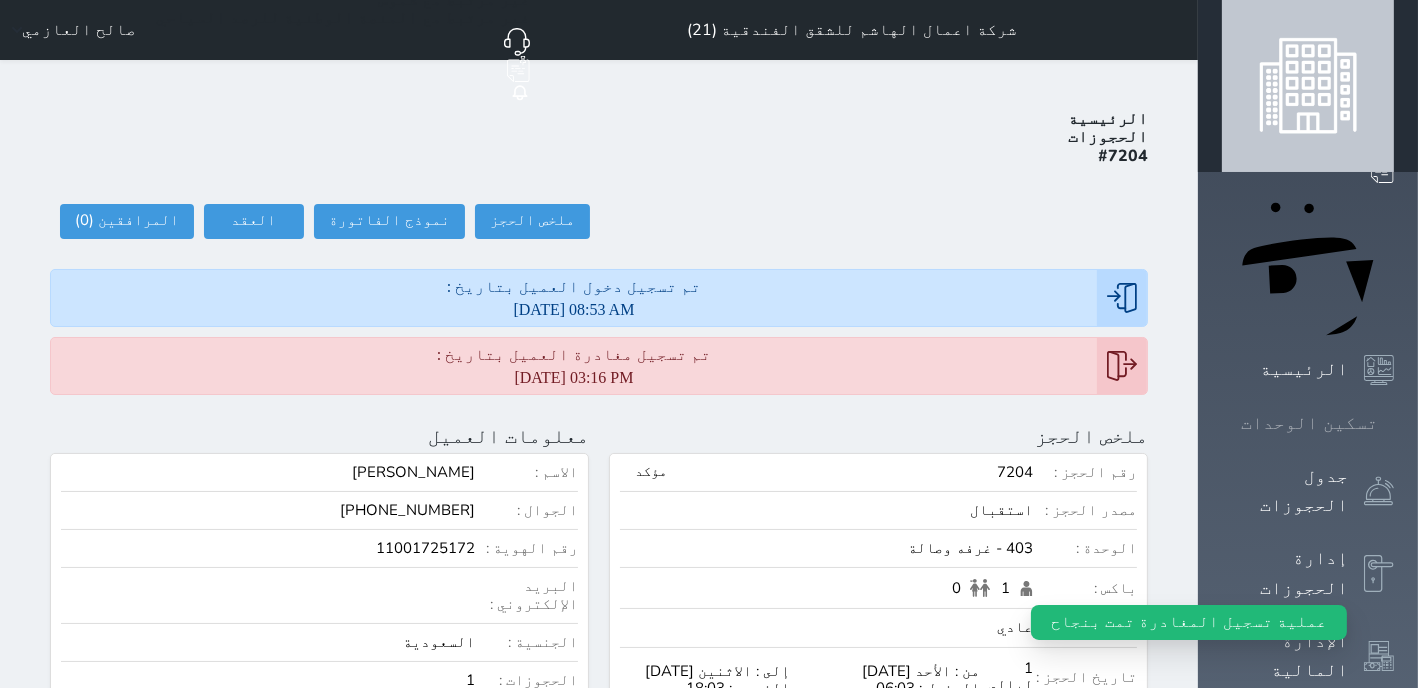 click on "تسكين الوحدات" at bounding box center (1308, 423) 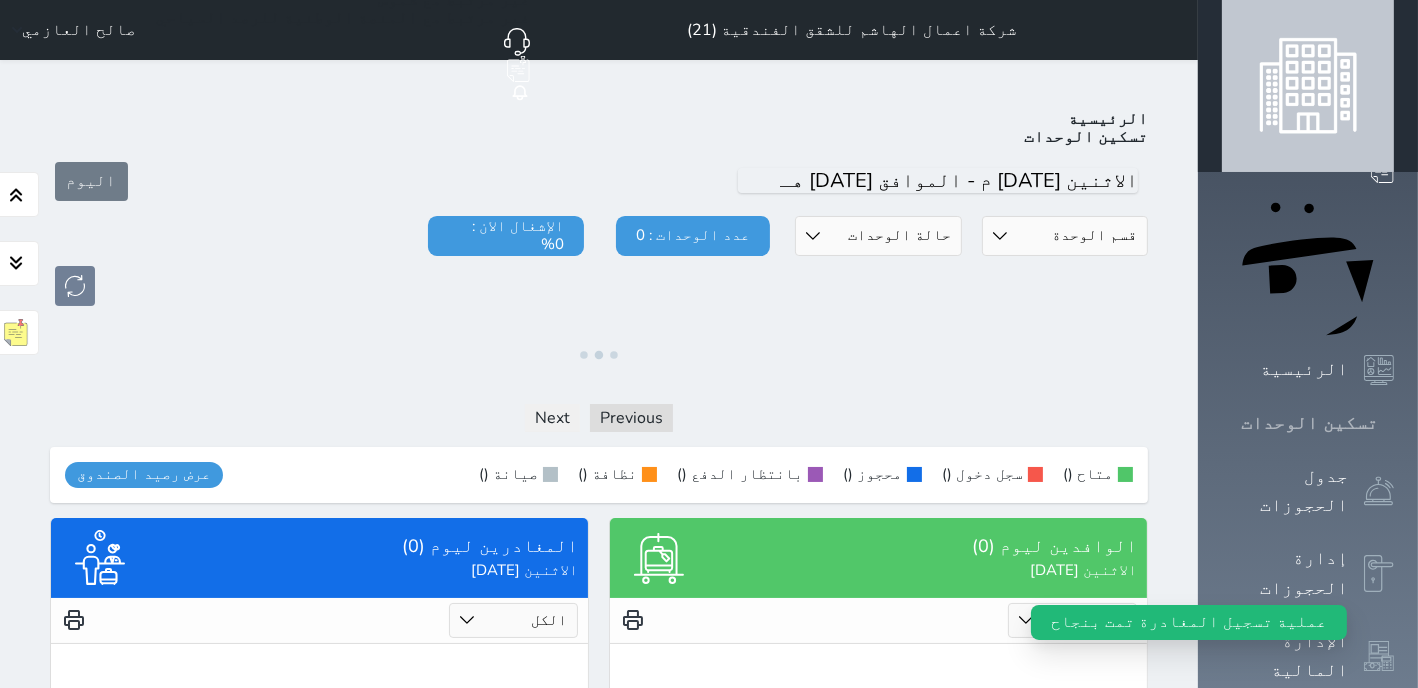 click 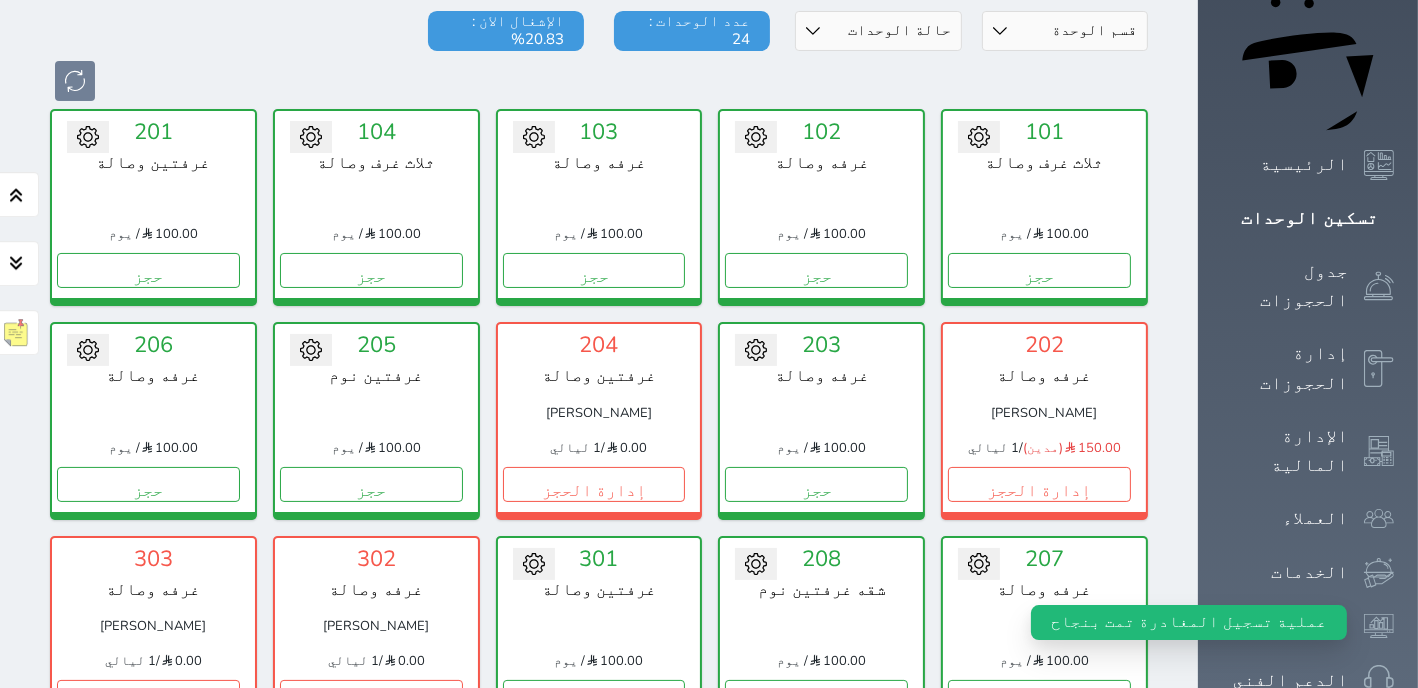 scroll, scrollTop: 587, scrollLeft: 0, axis: vertical 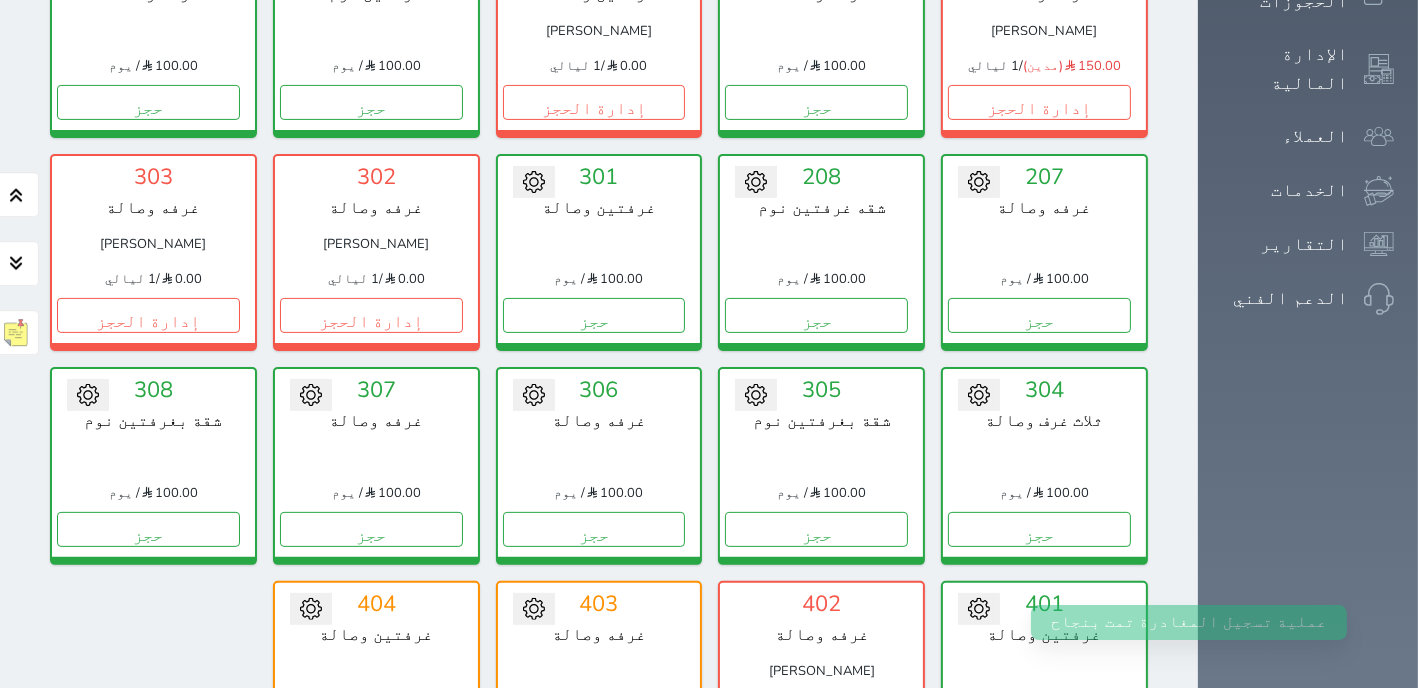 click on "إدارة الحجز" at bounding box center (816, 742) 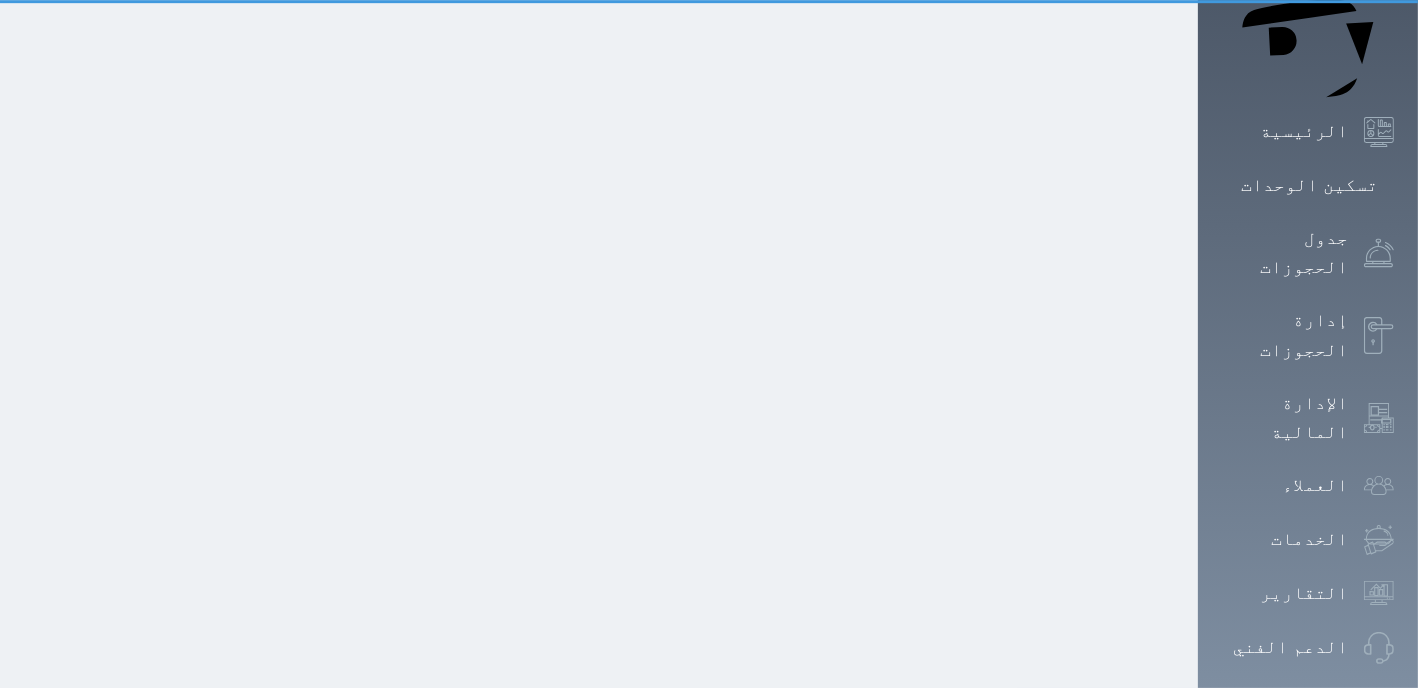 scroll, scrollTop: 0, scrollLeft: 0, axis: both 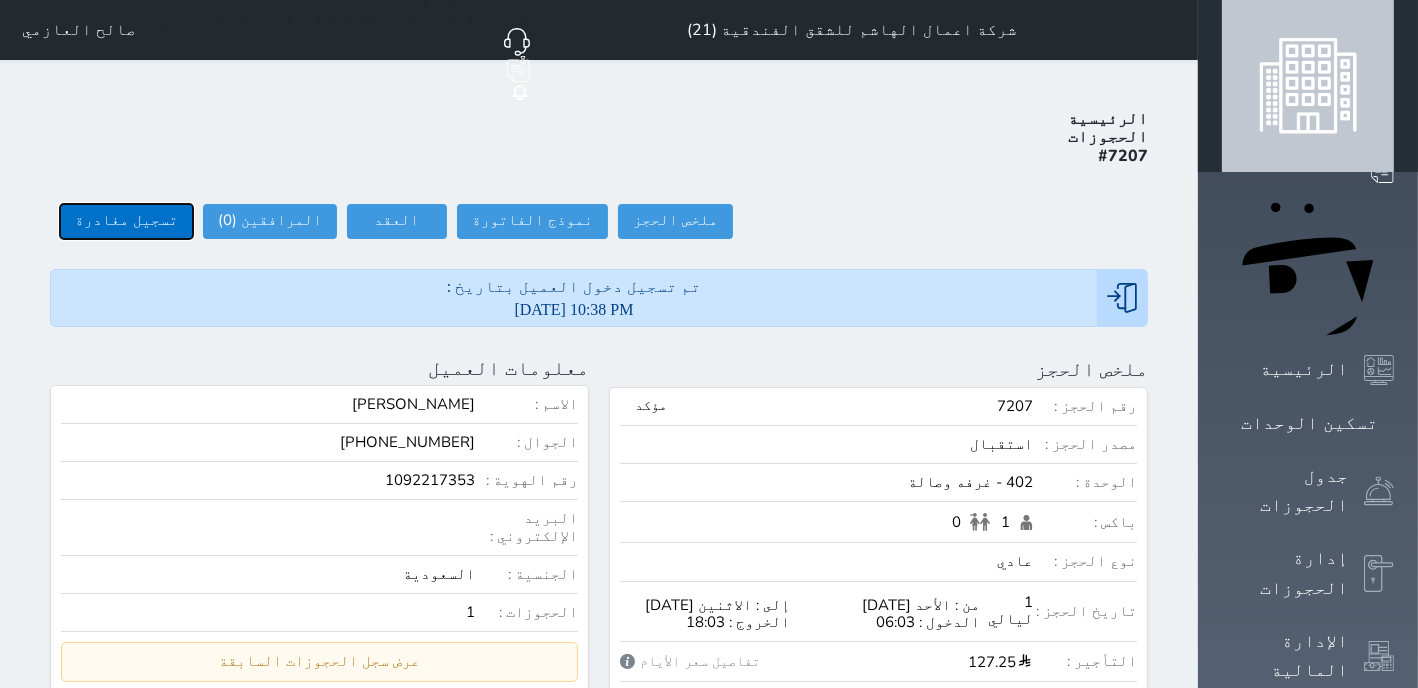 click on "تسجيل مغادرة" at bounding box center [126, 221] 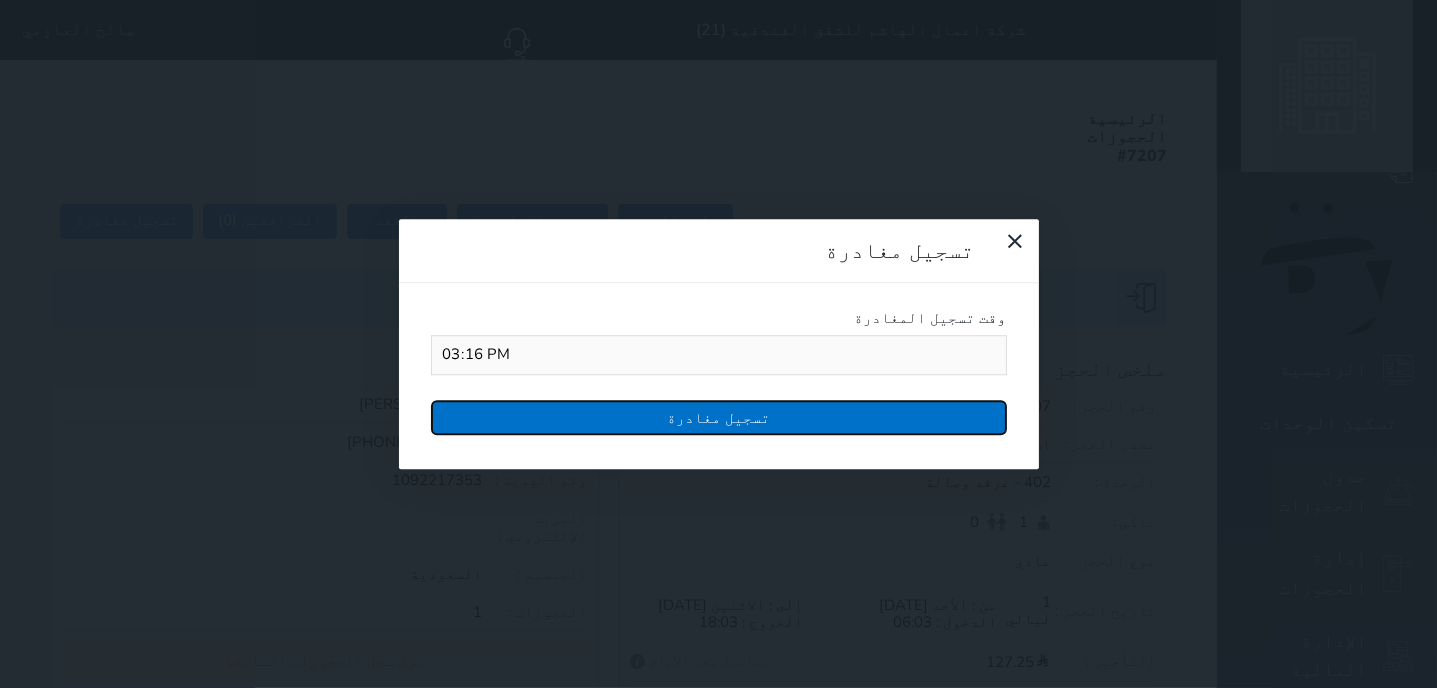 click on "تسجيل مغادرة" at bounding box center (719, 417) 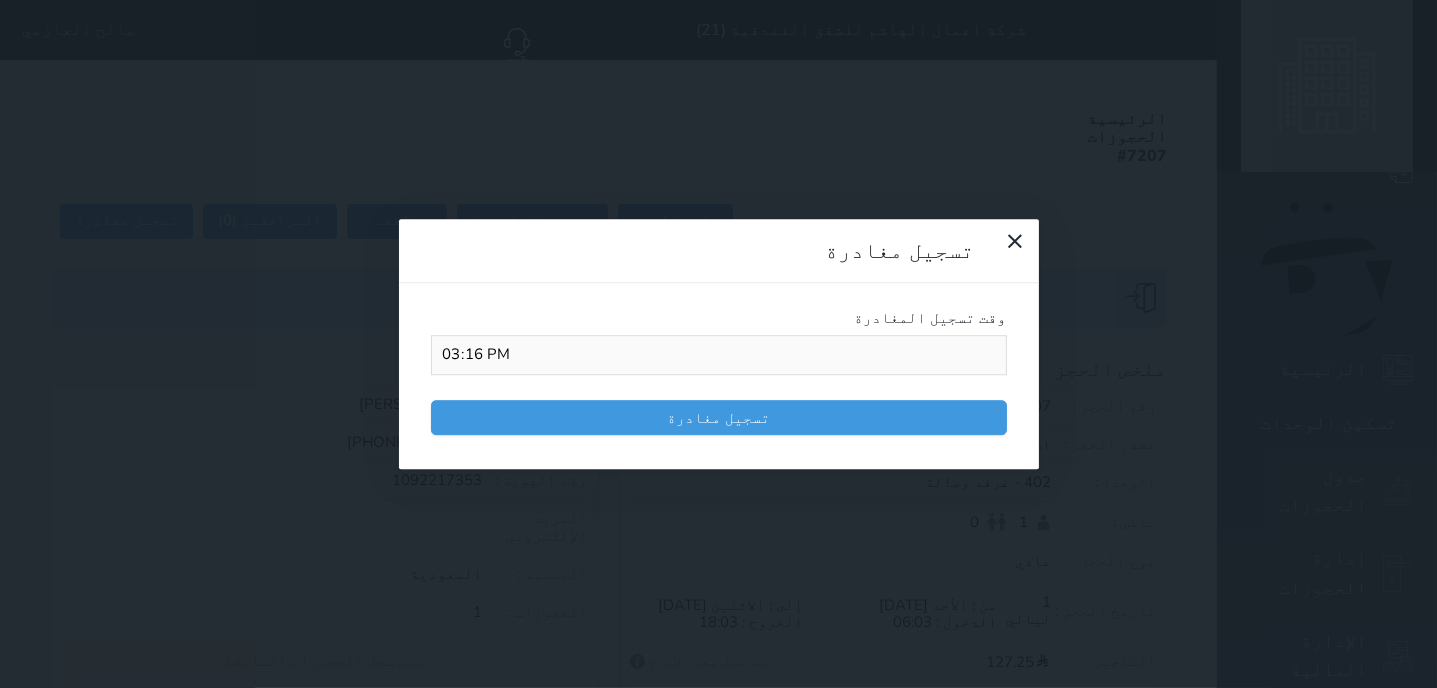 click at bounding box center [0, 0] 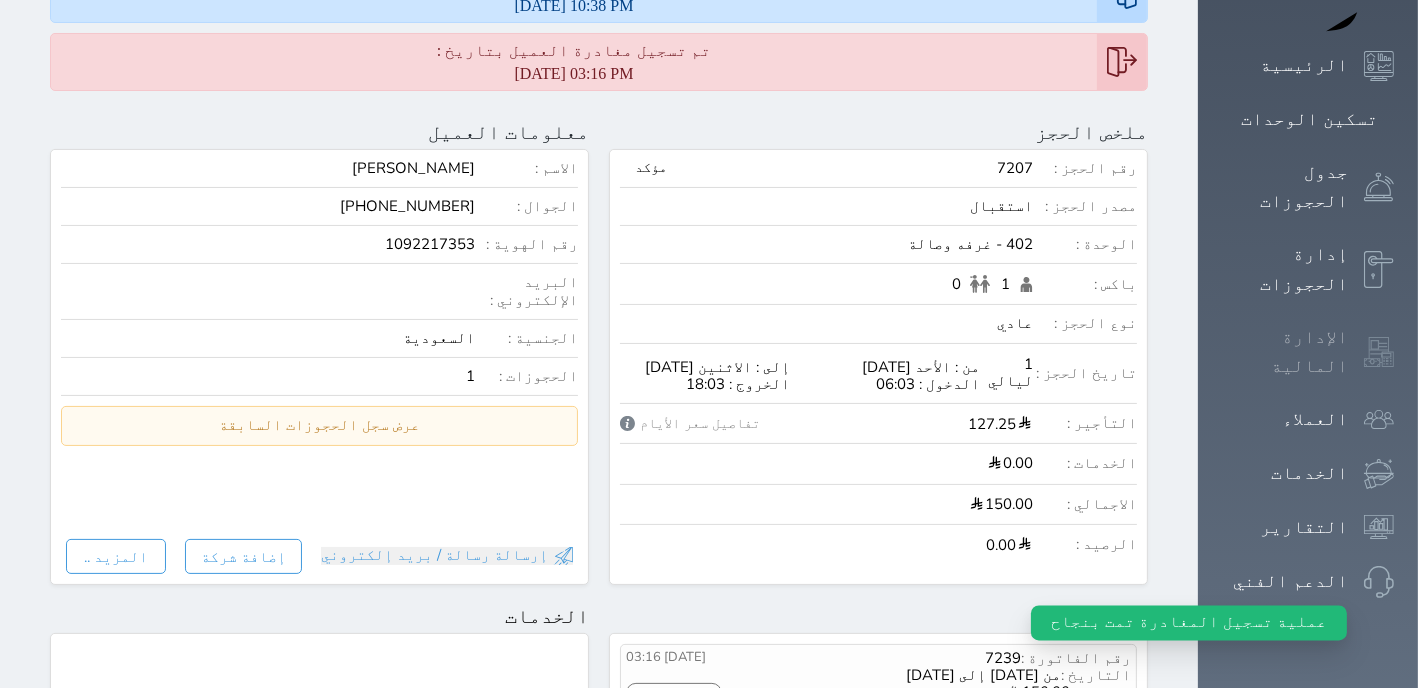 scroll, scrollTop: 254, scrollLeft: 0, axis: vertical 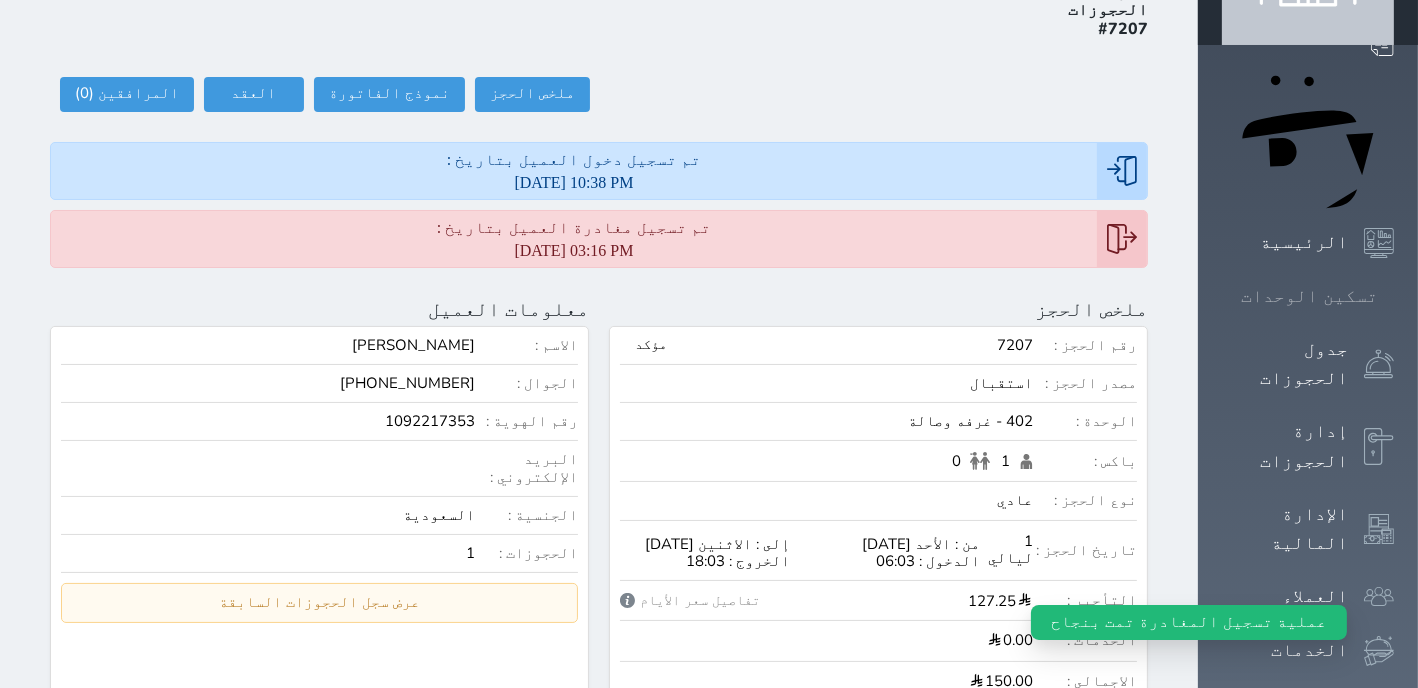 click on "تسكين الوحدات" at bounding box center (1309, 296) 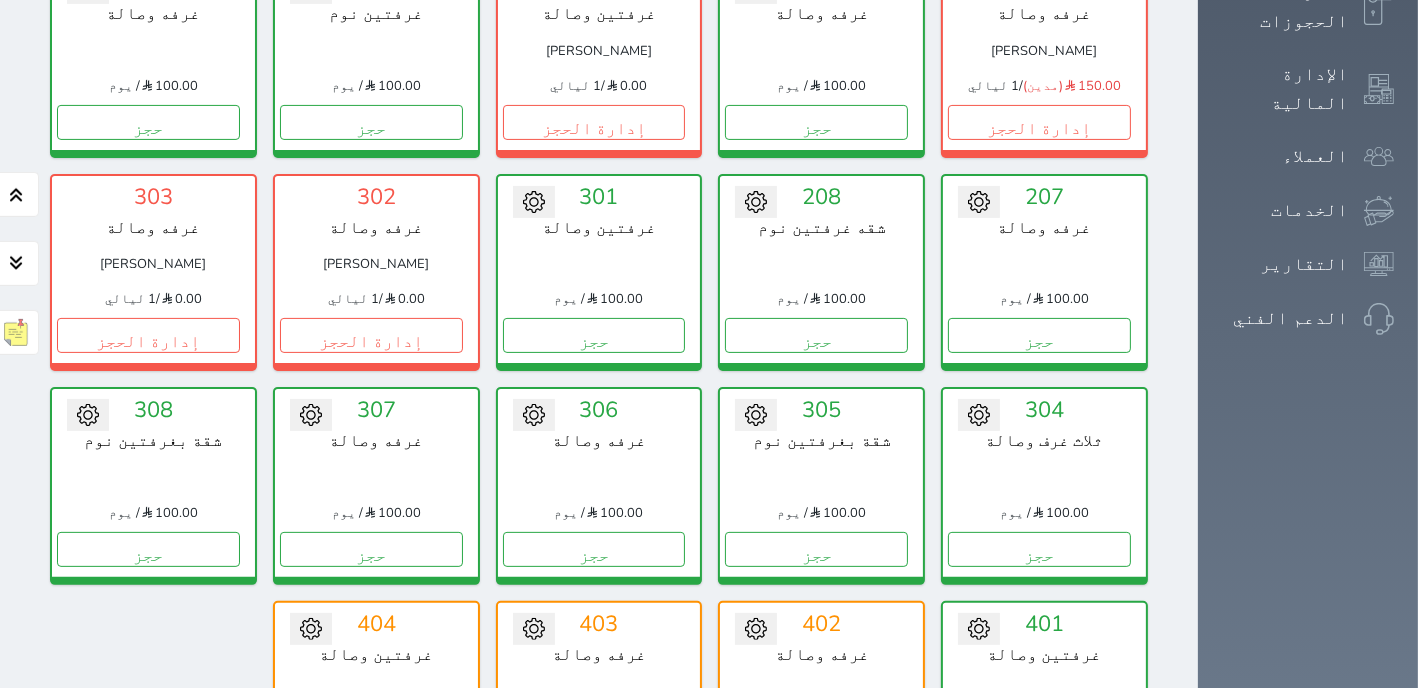 scroll, scrollTop: 714, scrollLeft: 0, axis: vertical 